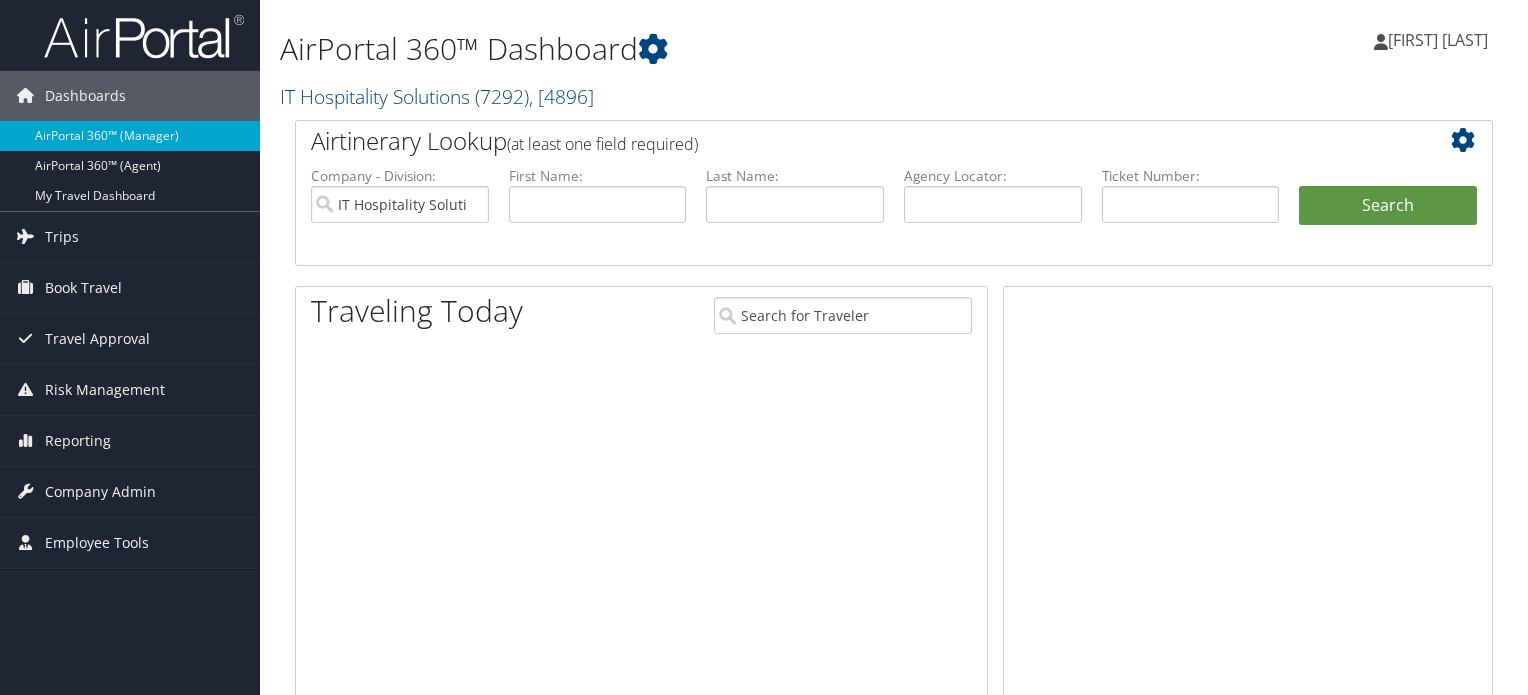 scroll, scrollTop: 0, scrollLeft: 0, axis: both 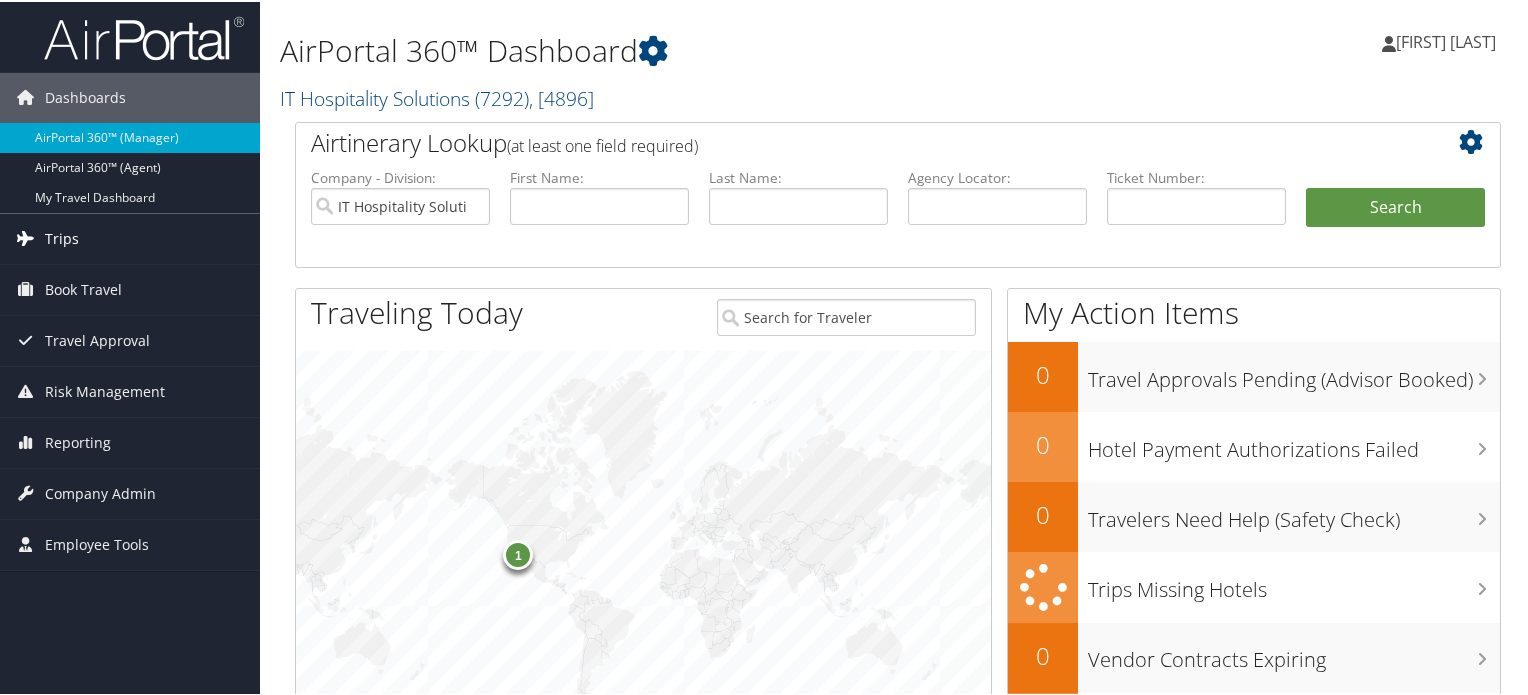 click on "Trips" at bounding box center (62, 237) 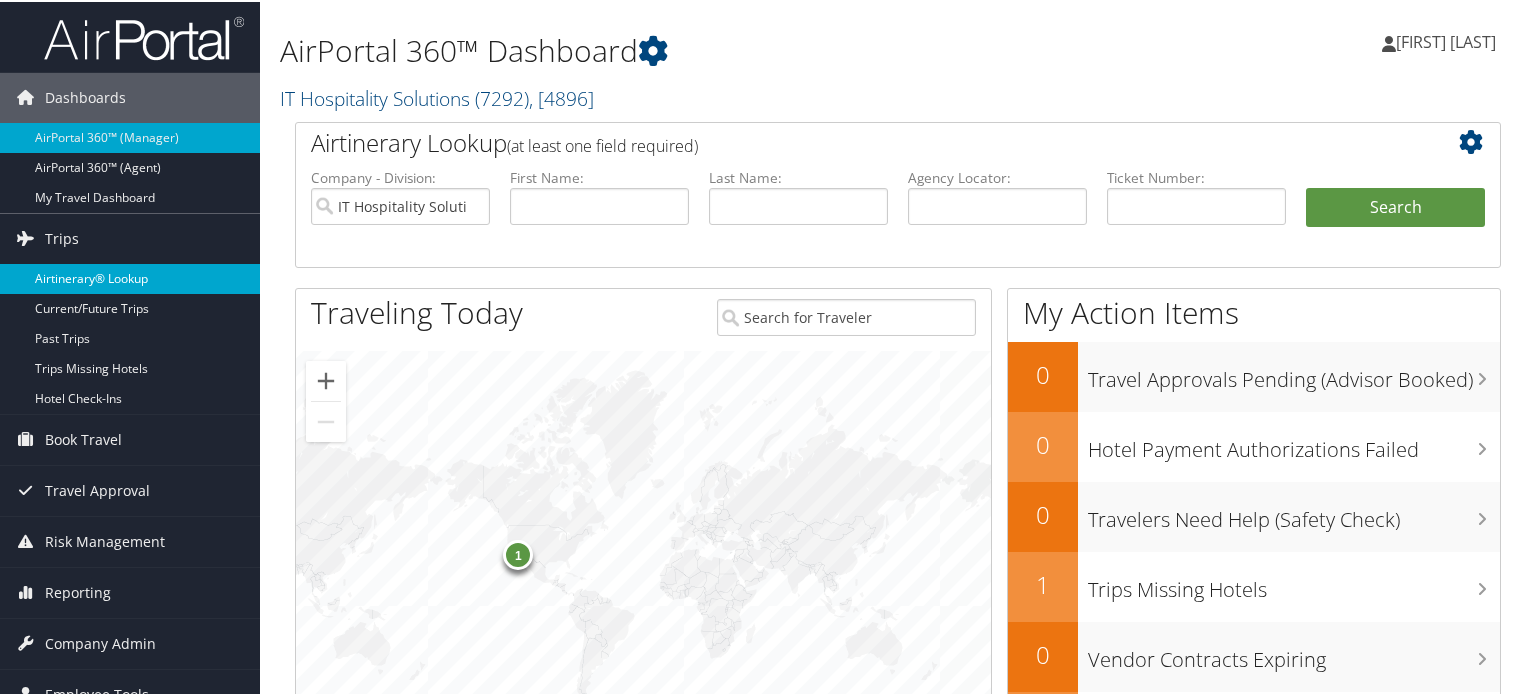 click on "Airtinerary® Lookup" at bounding box center [130, 277] 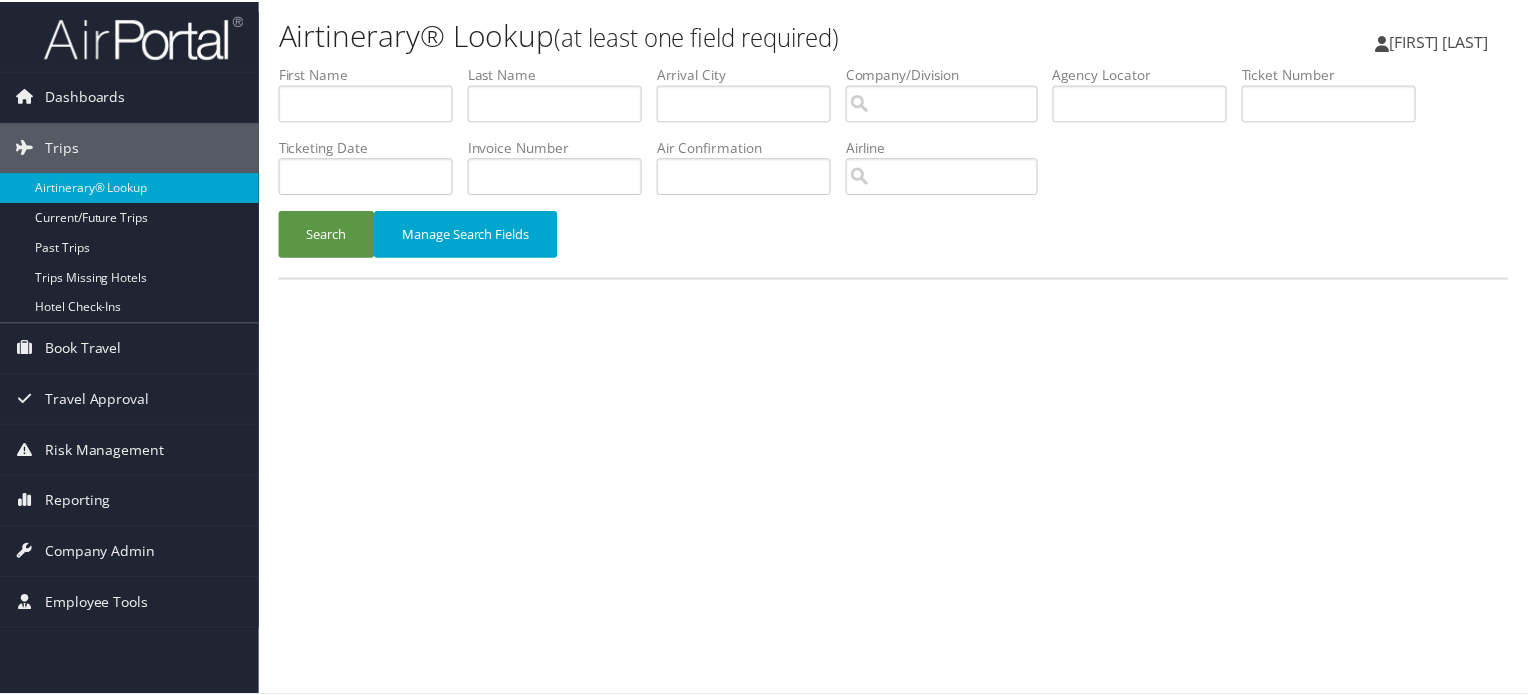 scroll, scrollTop: 0, scrollLeft: 0, axis: both 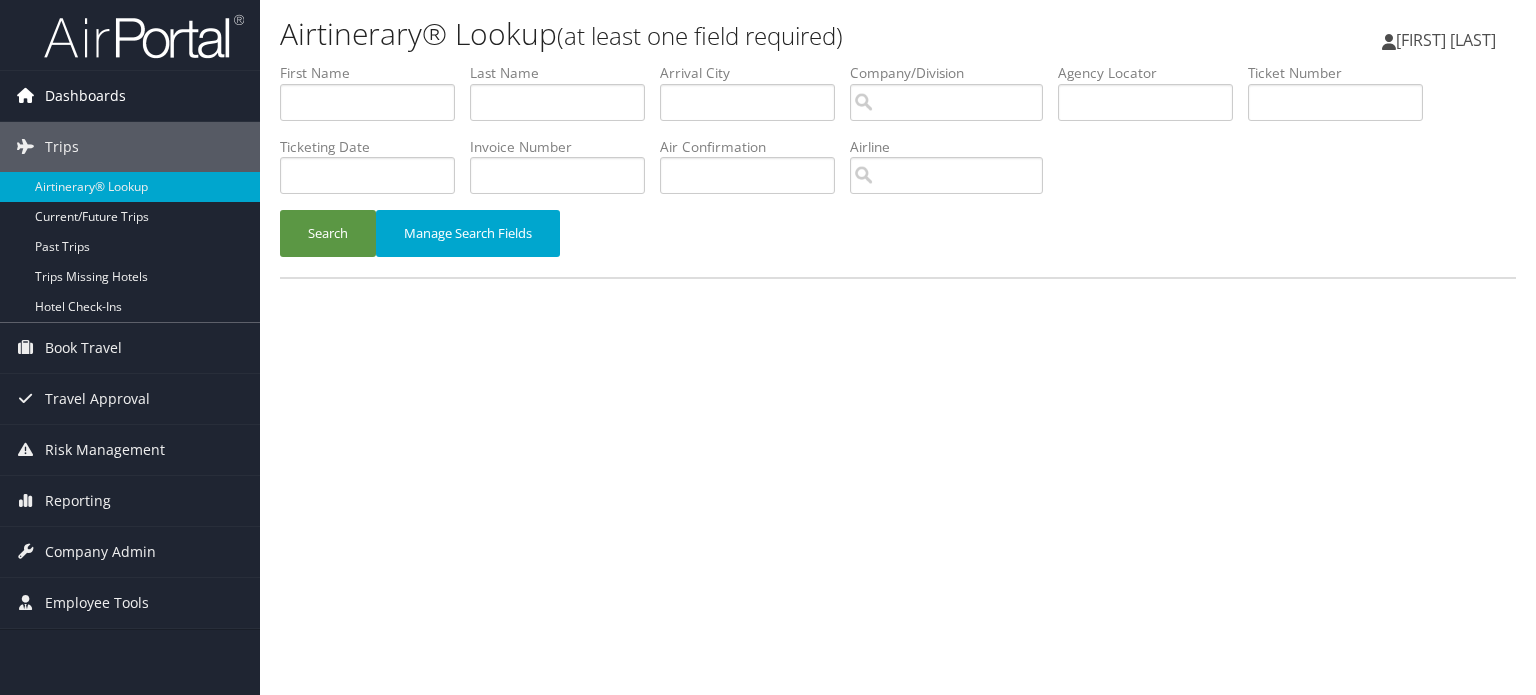 click on "Dashboards" at bounding box center [85, 96] 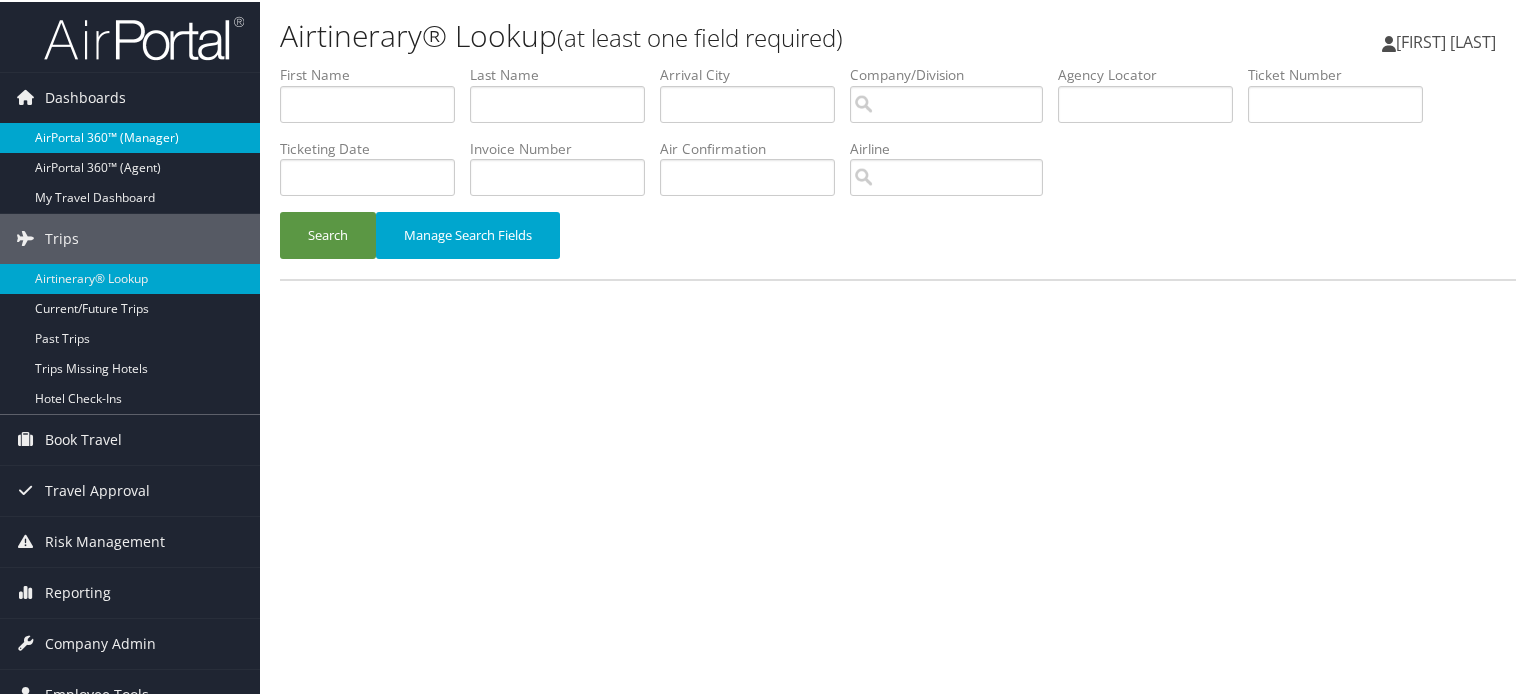 click on "AirPortal 360™ (Manager)" at bounding box center [130, 136] 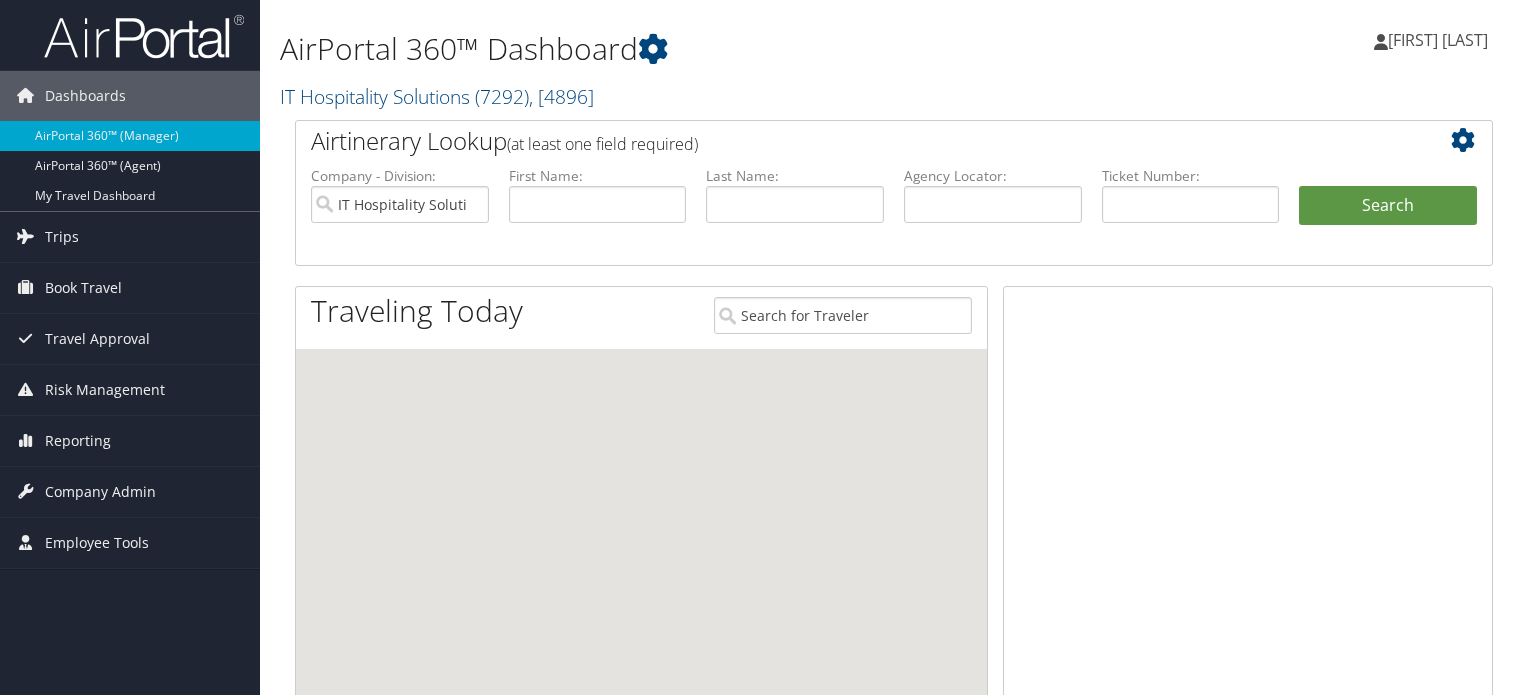 scroll, scrollTop: 0, scrollLeft: 0, axis: both 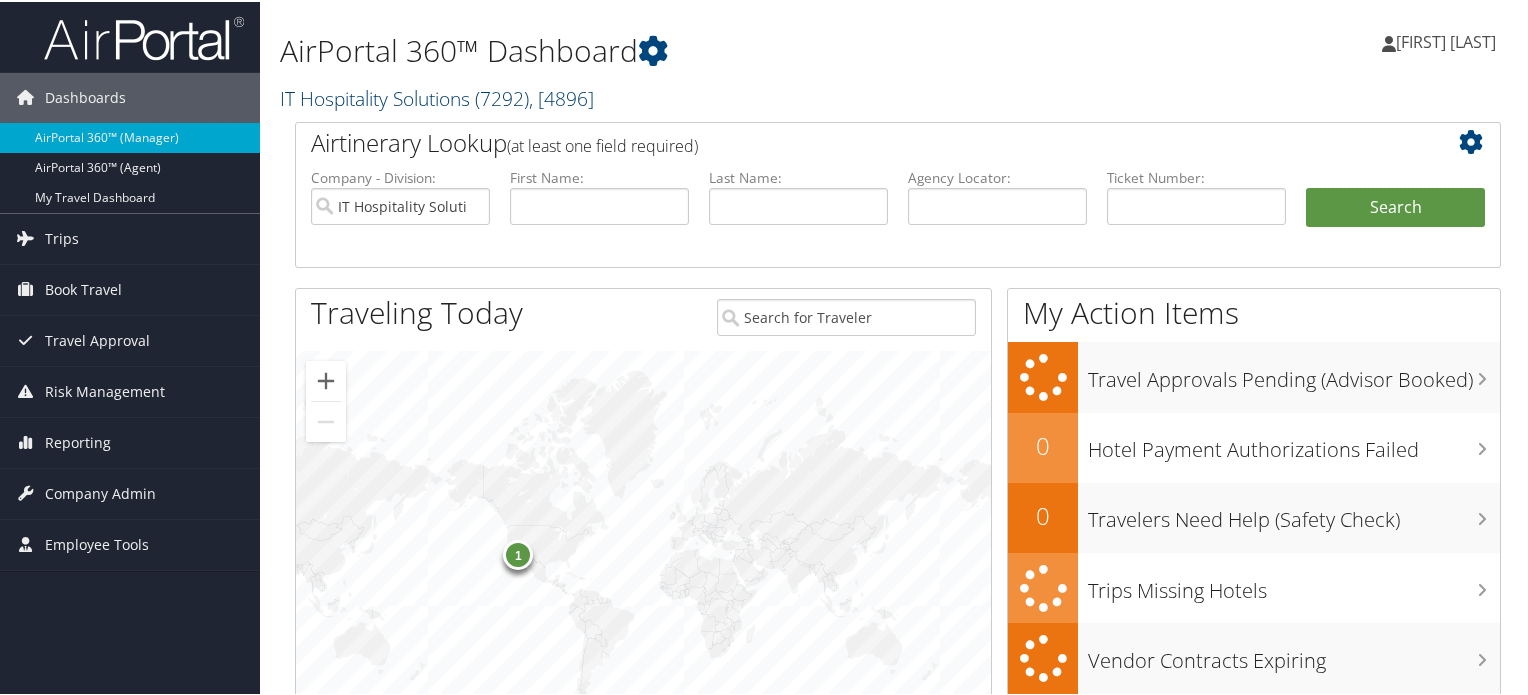 click on ", [ 4896 ]" at bounding box center (561, 96) 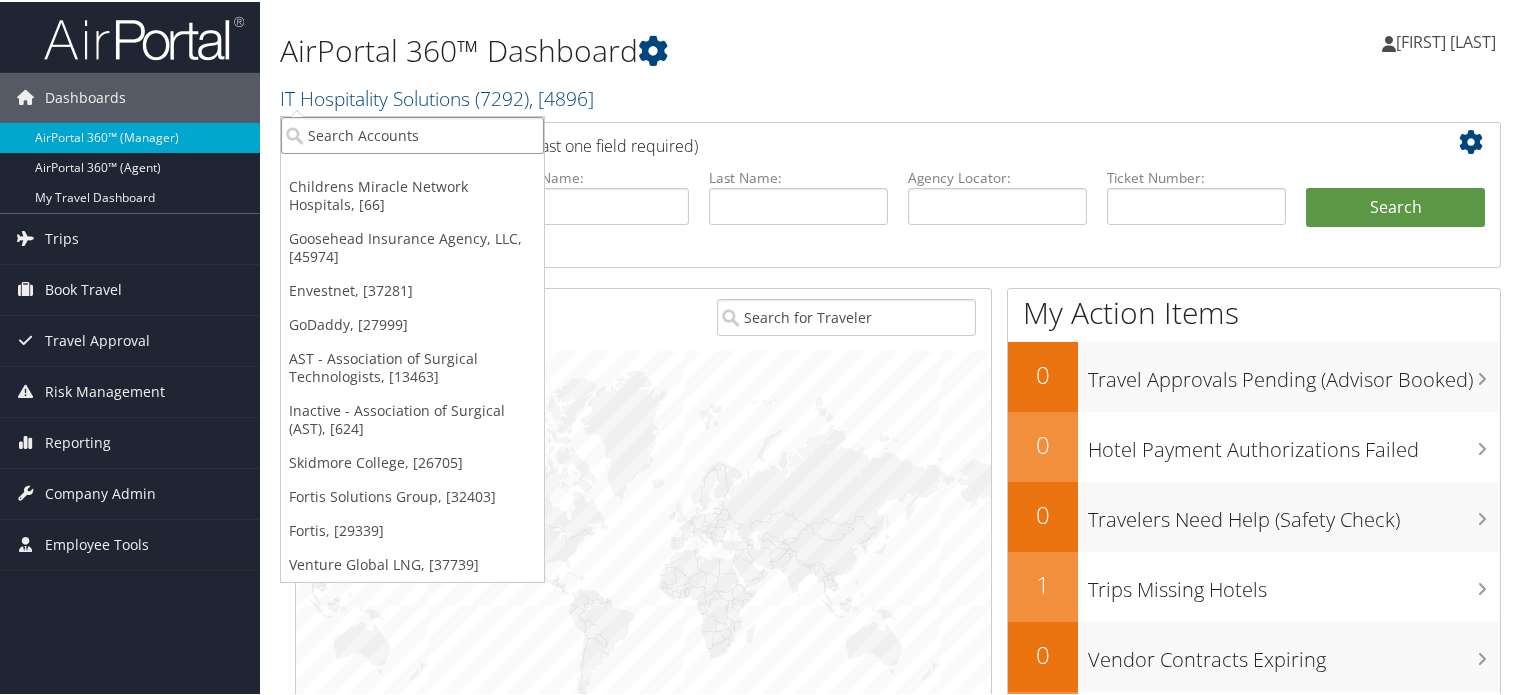 click at bounding box center (412, 133) 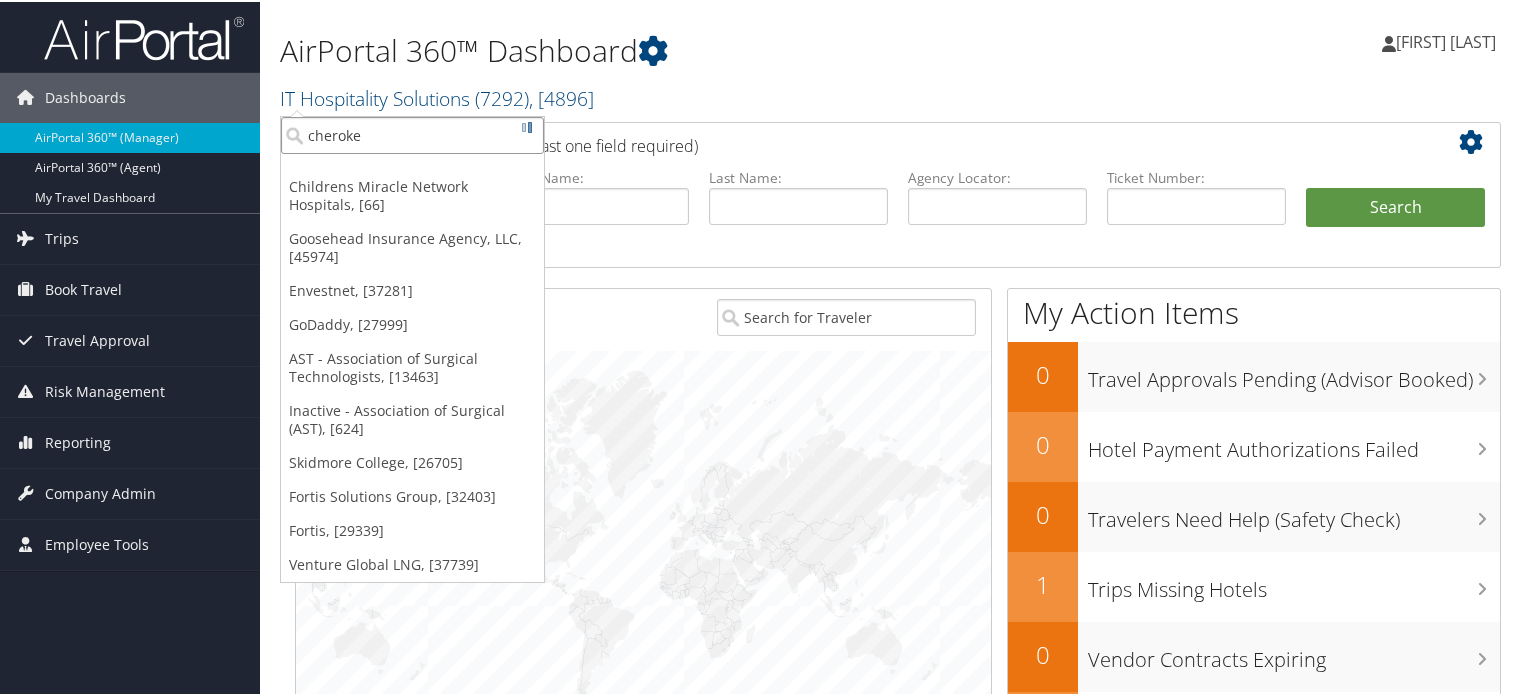 type on "cherokee" 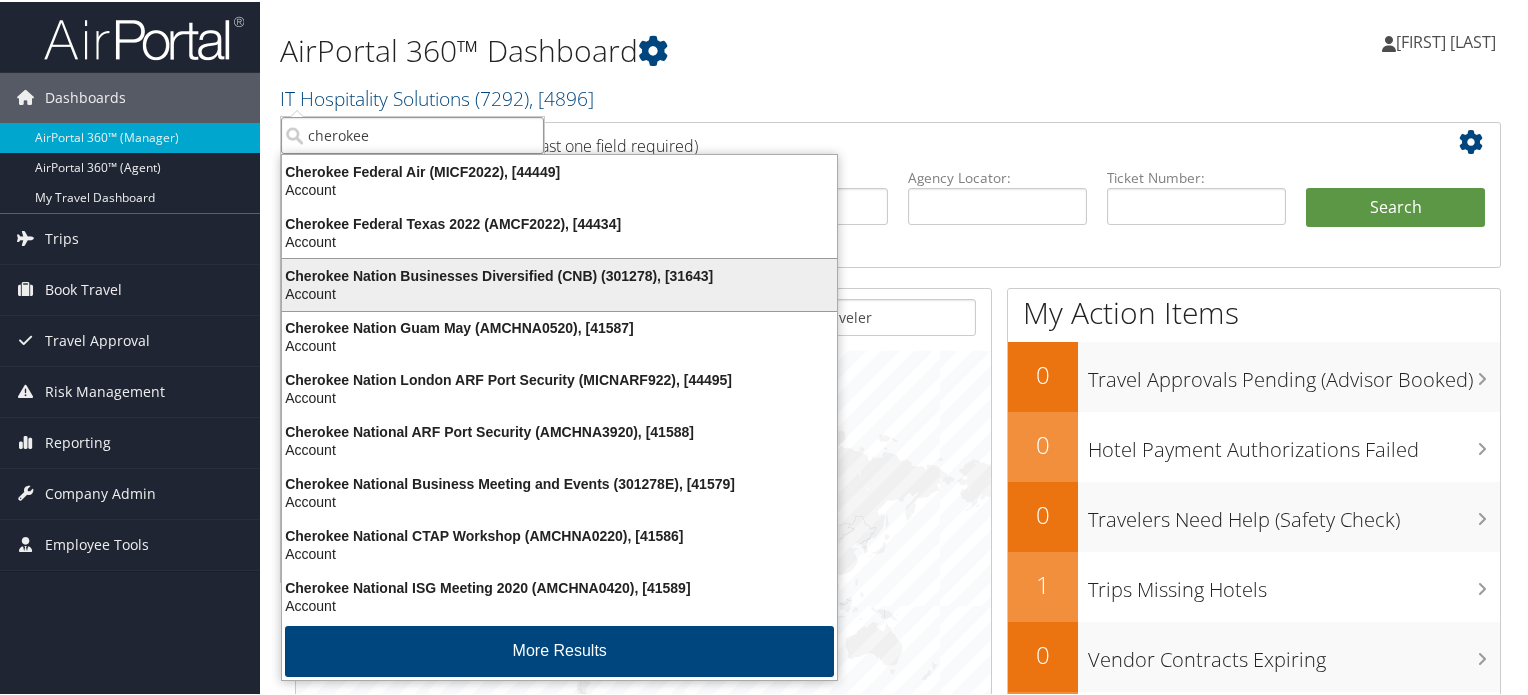 click on "Account" at bounding box center [559, 292] 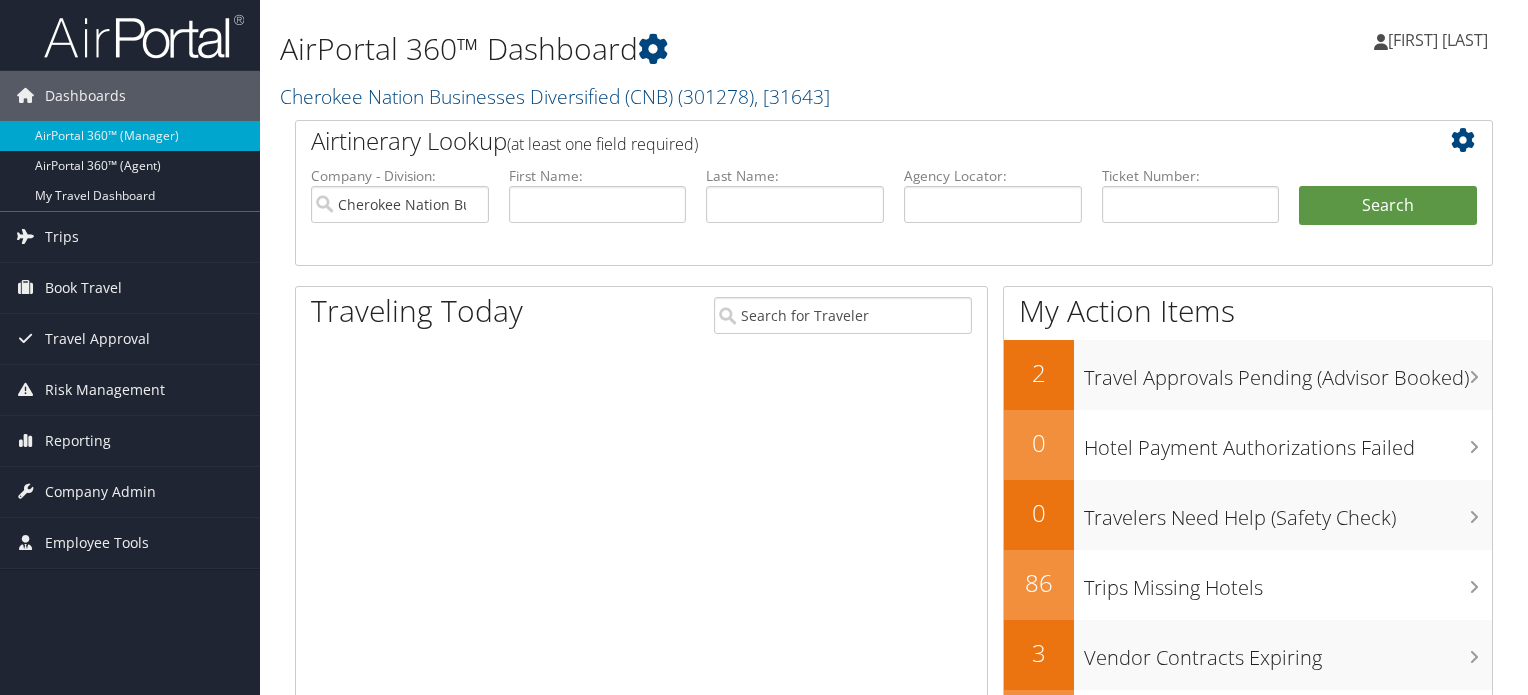 scroll, scrollTop: 0, scrollLeft: 0, axis: both 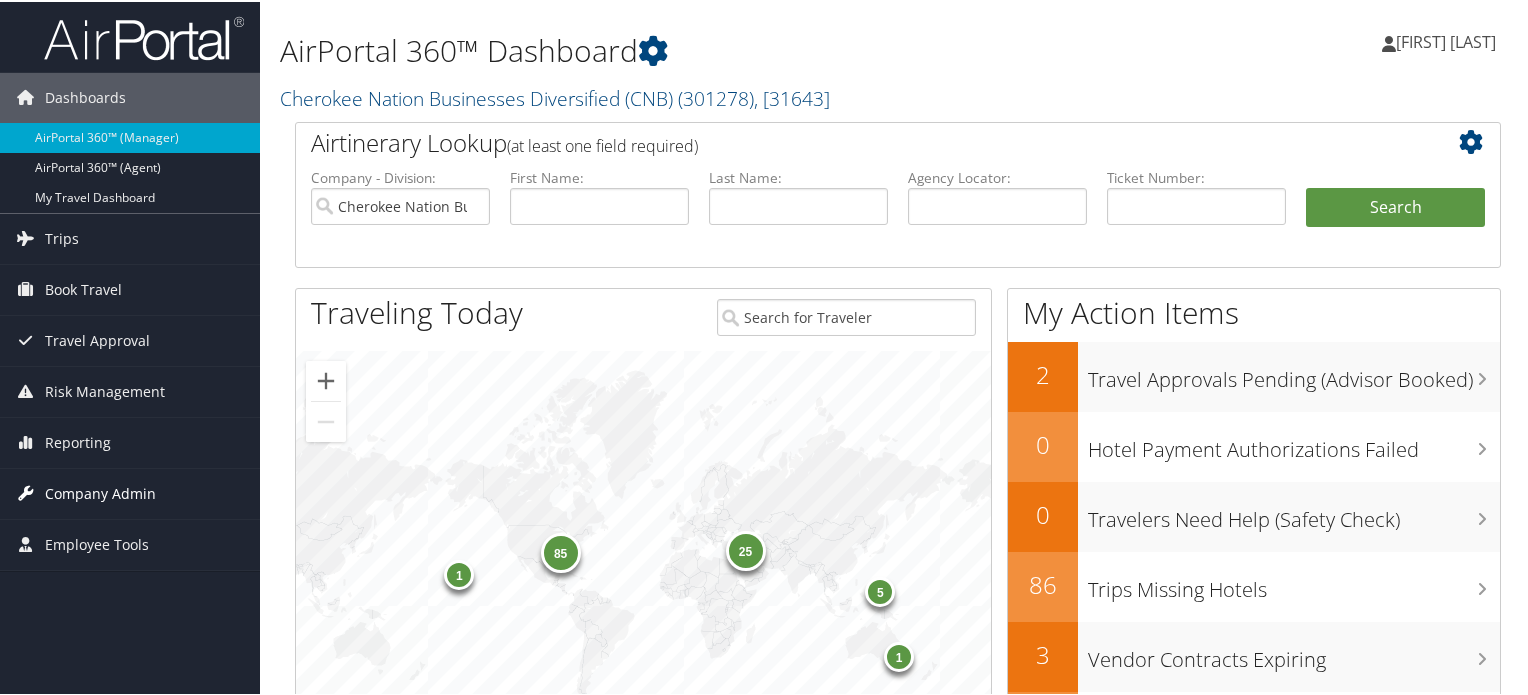 click on "Company Admin" at bounding box center (100, 492) 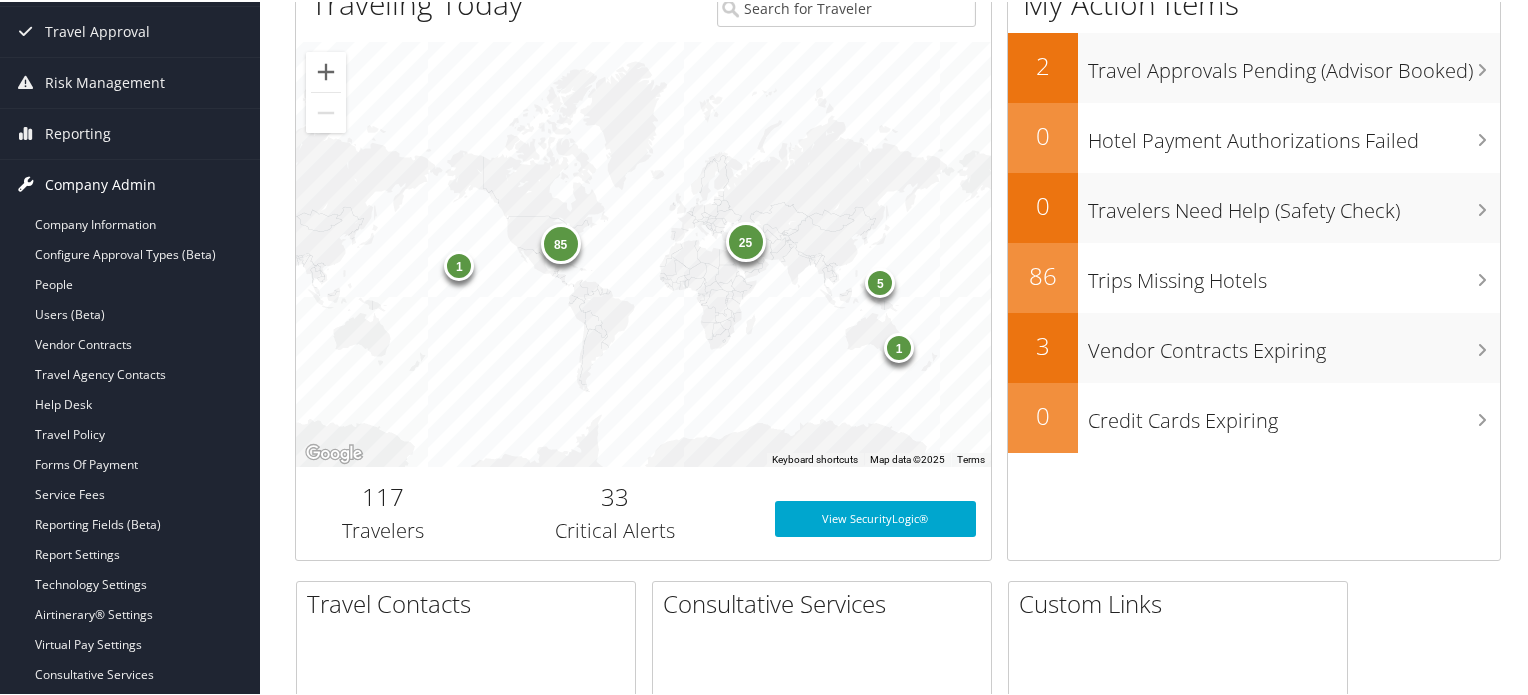 scroll, scrollTop: 400, scrollLeft: 0, axis: vertical 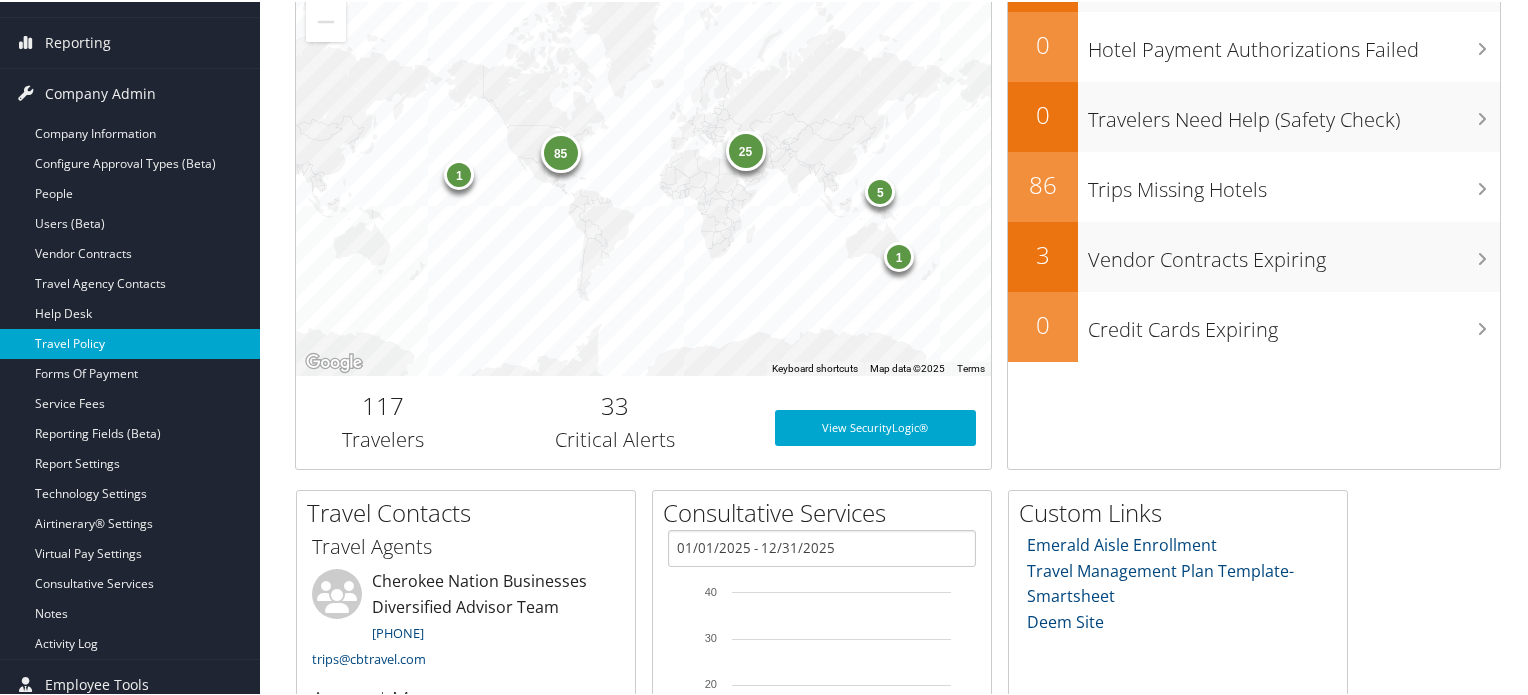 click on "Travel Policy" at bounding box center [130, 342] 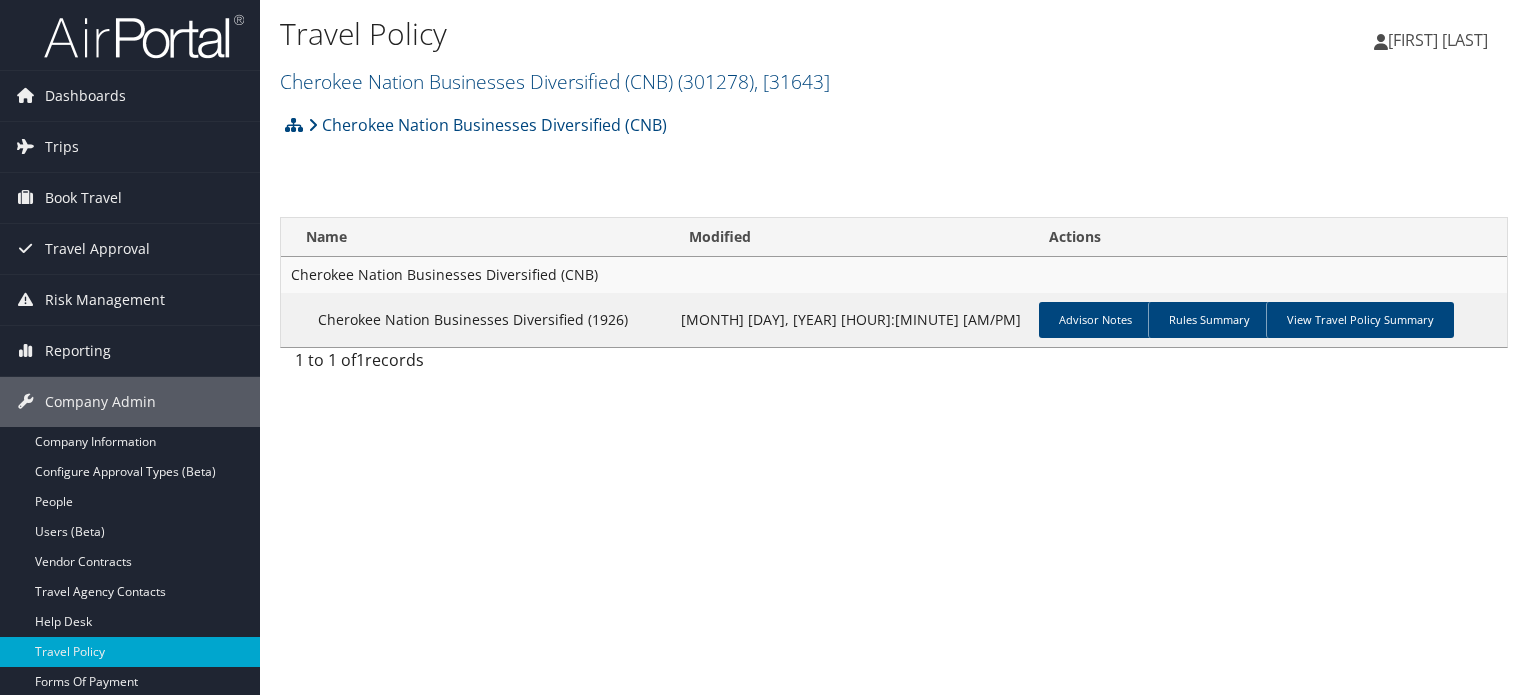 scroll, scrollTop: 0, scrollLeft: 0, axis: both 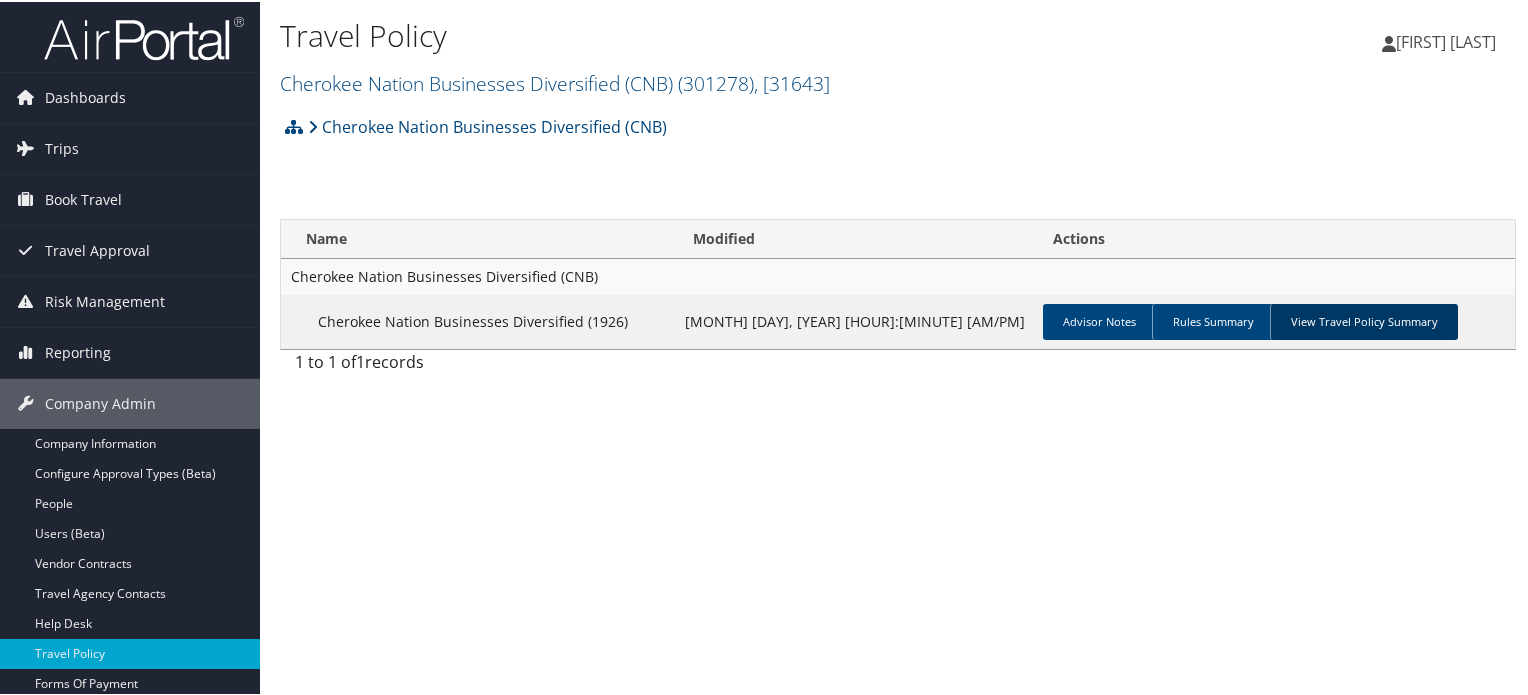 click on "View Travel Policy Summary" at bounding box center (1364, 320) 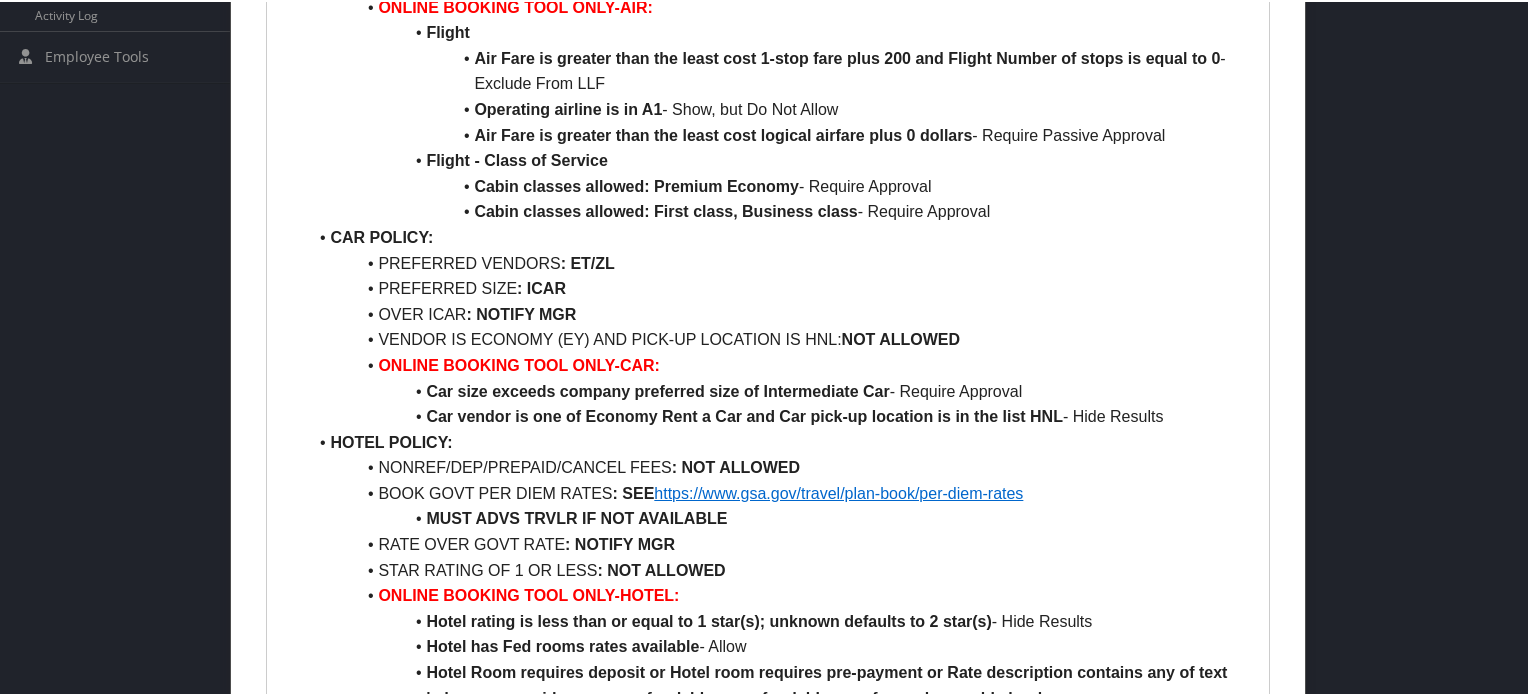 scroll, scrollTop: 1000, scrollLeft: 0, axis: vertical 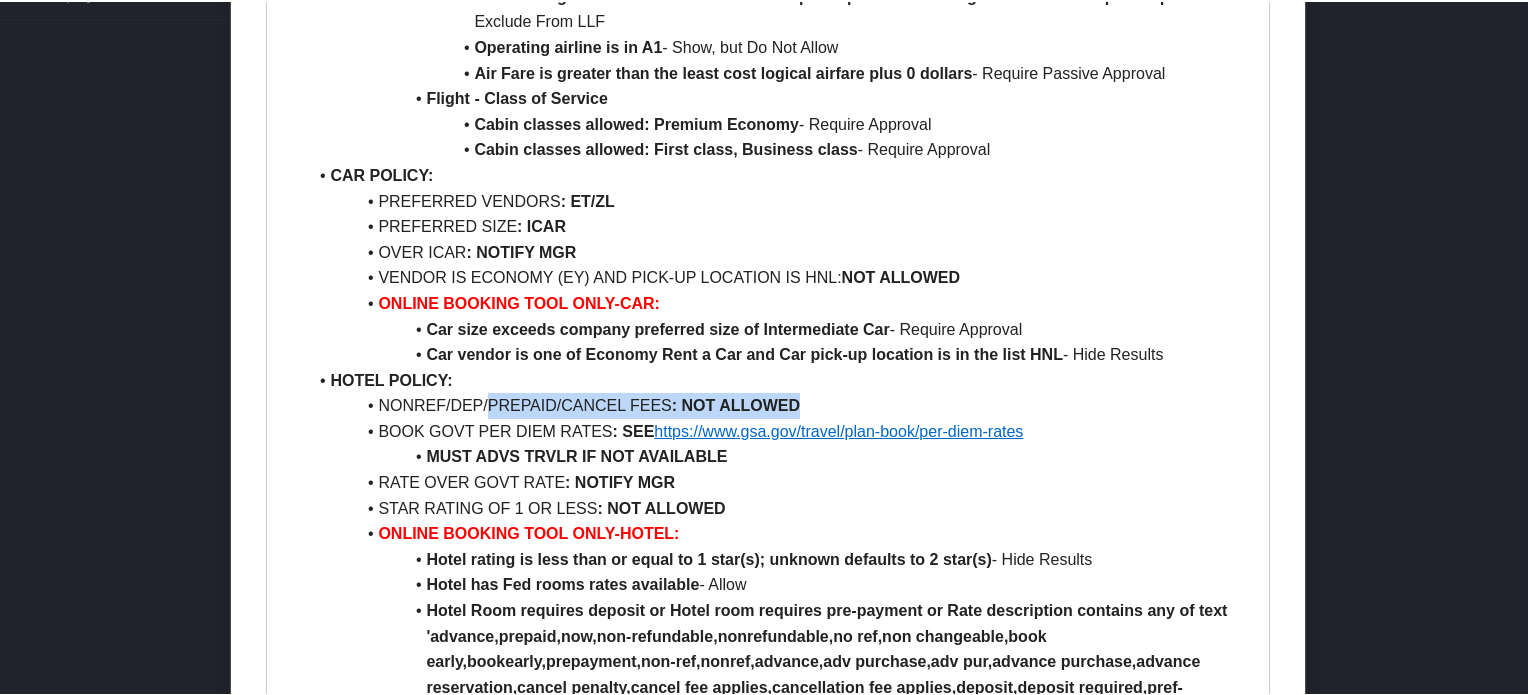 drag, startPoint x: 490, startPoint y: 407, endPoint x: 805, endPoint y: 395, distance: 315.2285 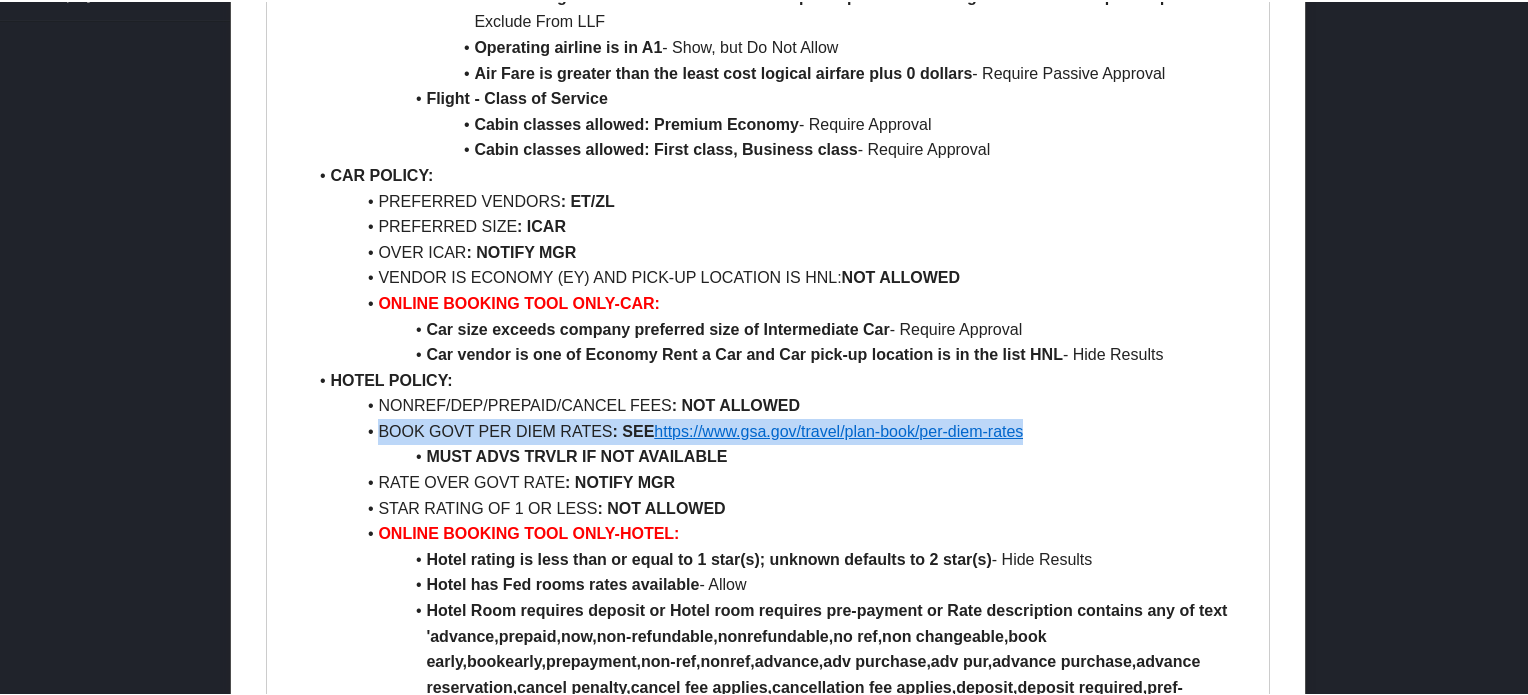 drag, startPoint x: 368, startPoint y: 430, endPoint x: 1117, endPoint y: 436, distance: 749.02405 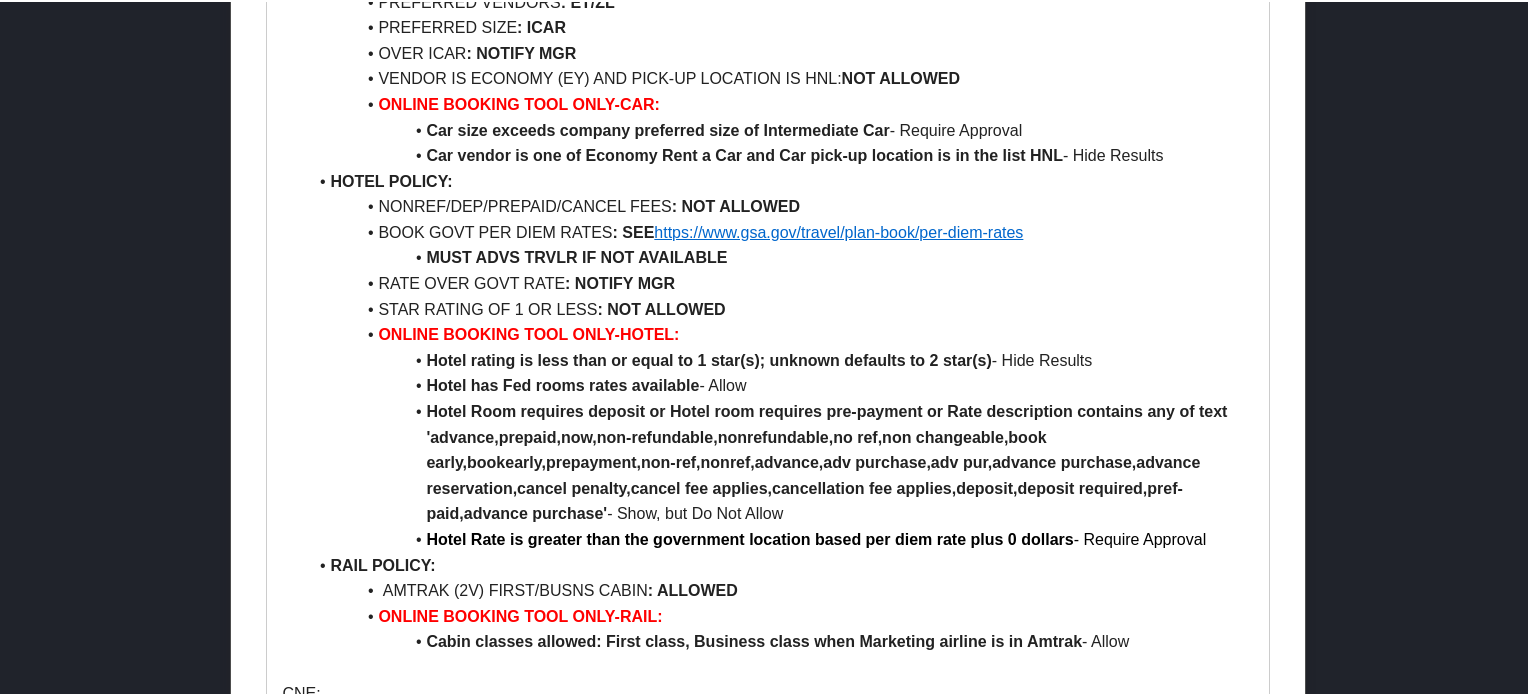 scroll, scrollTop: 1200, scrollLeft: 0, axis: vertical 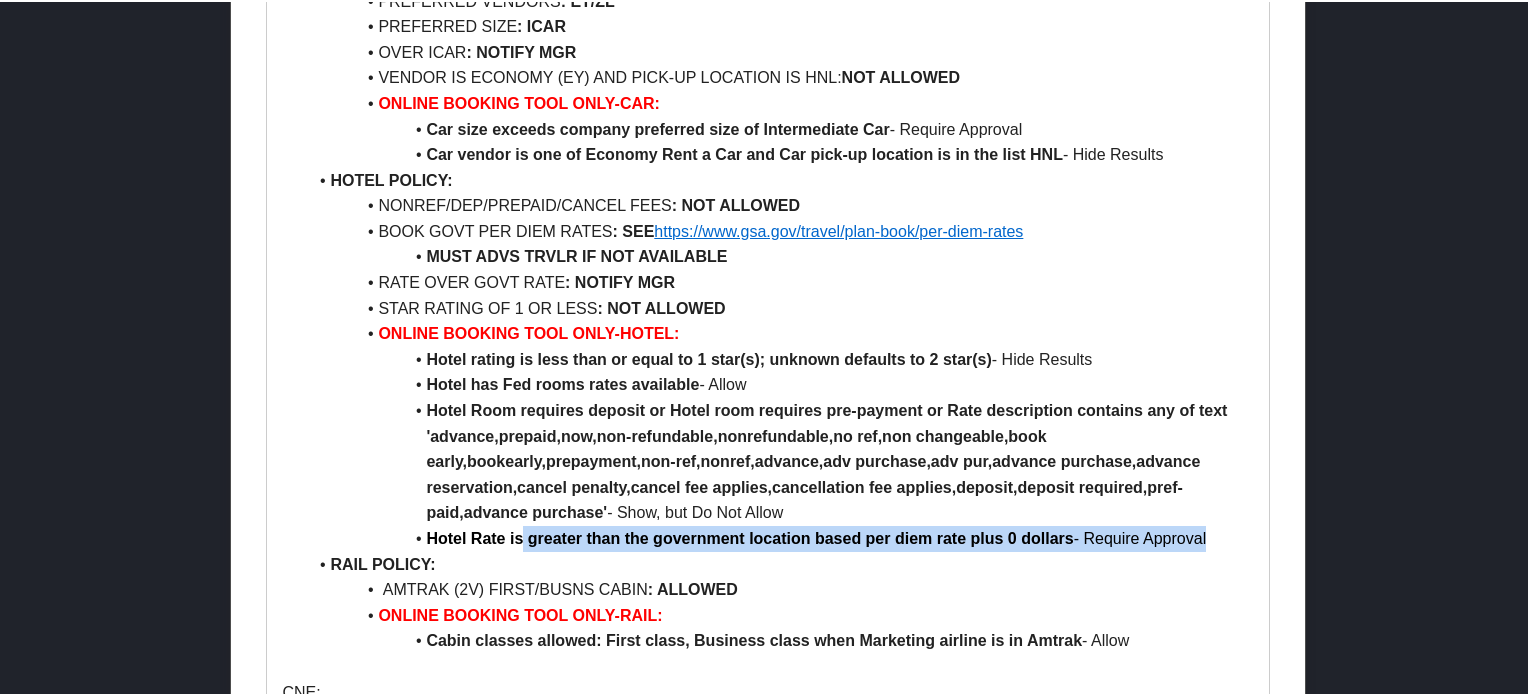 drag, startPoint x: 517, startPoint y: 540, endPoint x: 1216, endPoint y: 535, distance: 699.0179 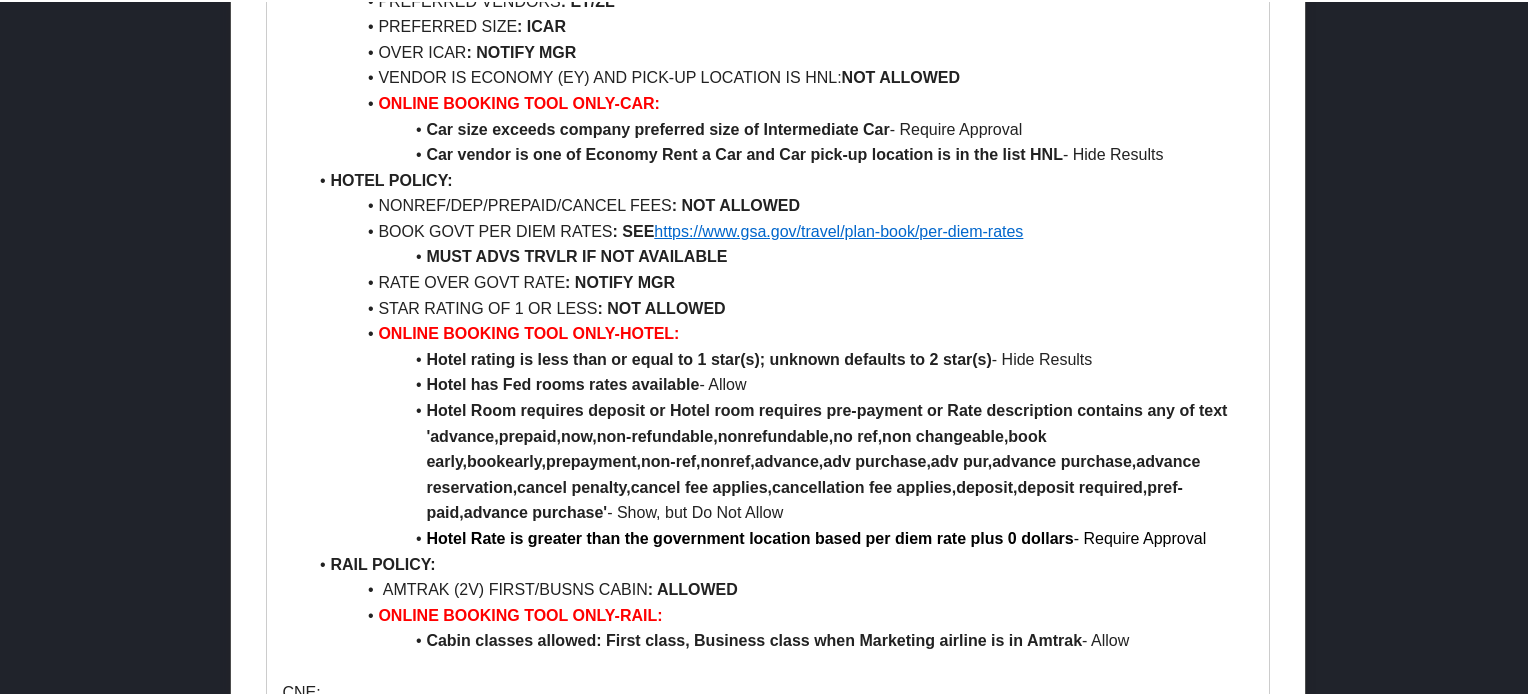 click on "RAIL POLICY:" at bounding box center [779, 563] 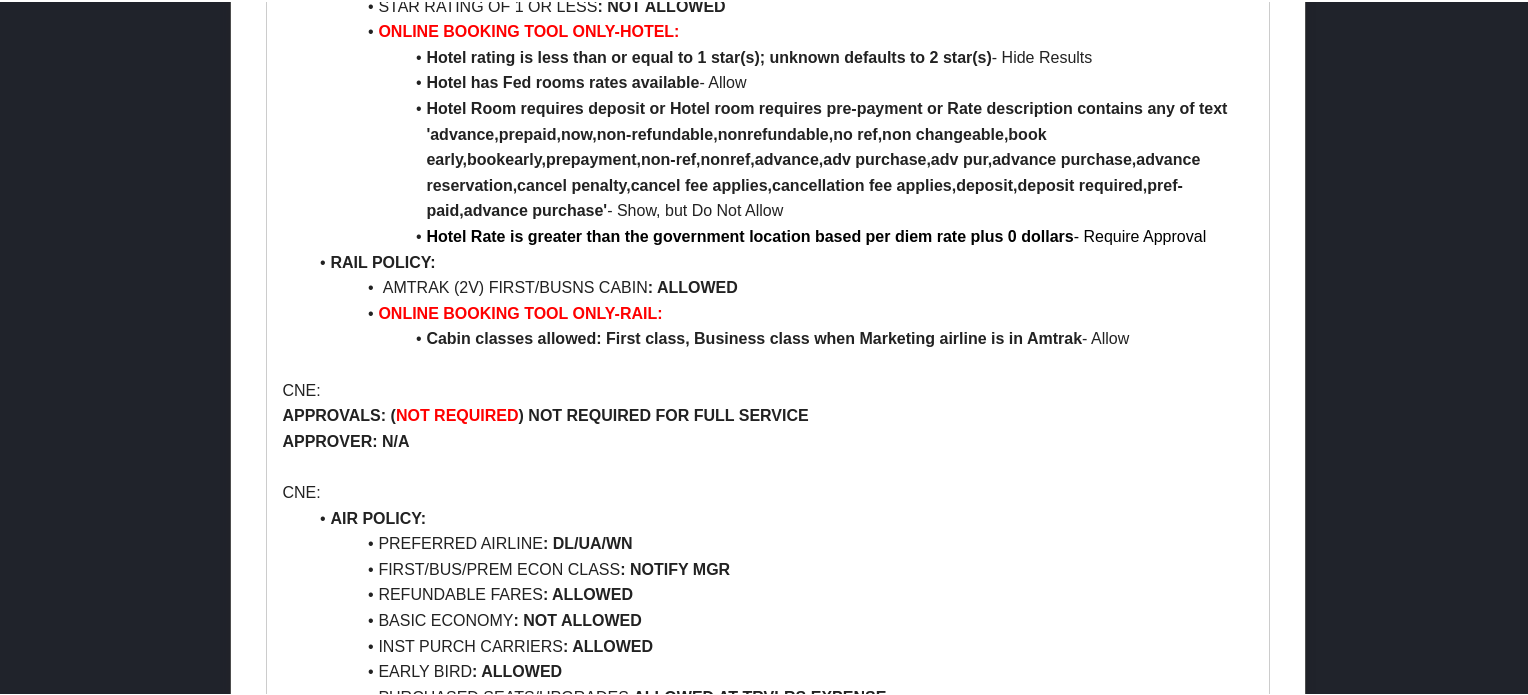 scroll, scrollTop: 1500, scrollLeft: 0, axis: vertical 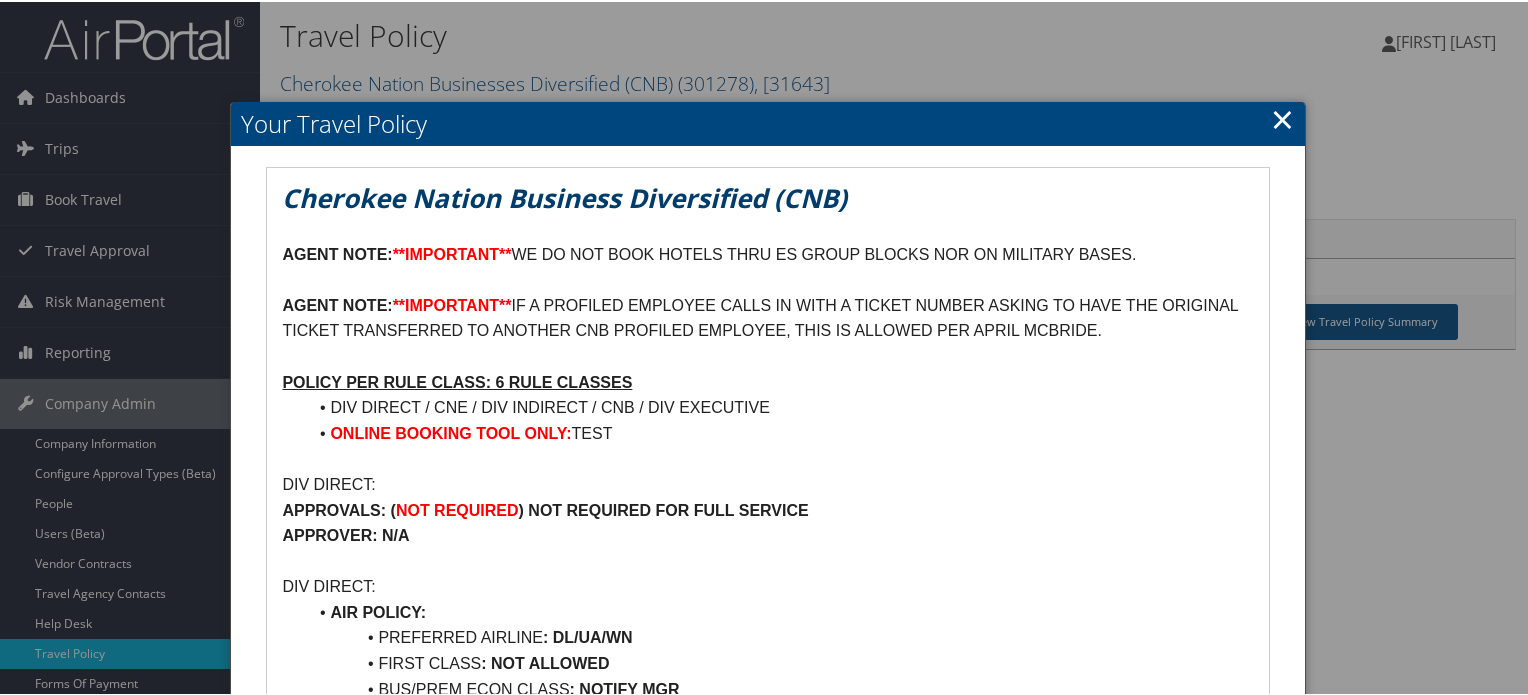click on "×" at bounding box center (1282, 117) 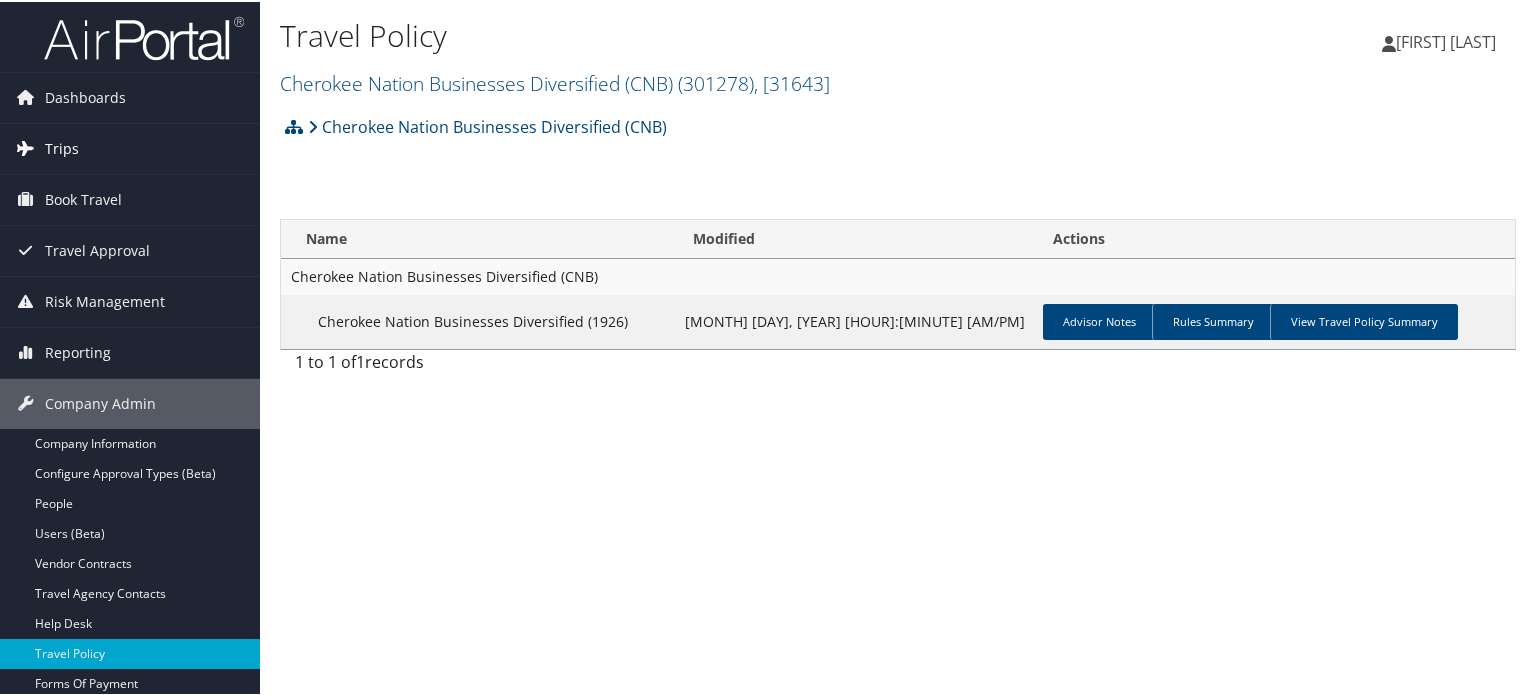 click on "Trips" at bounding box center [62, 147] 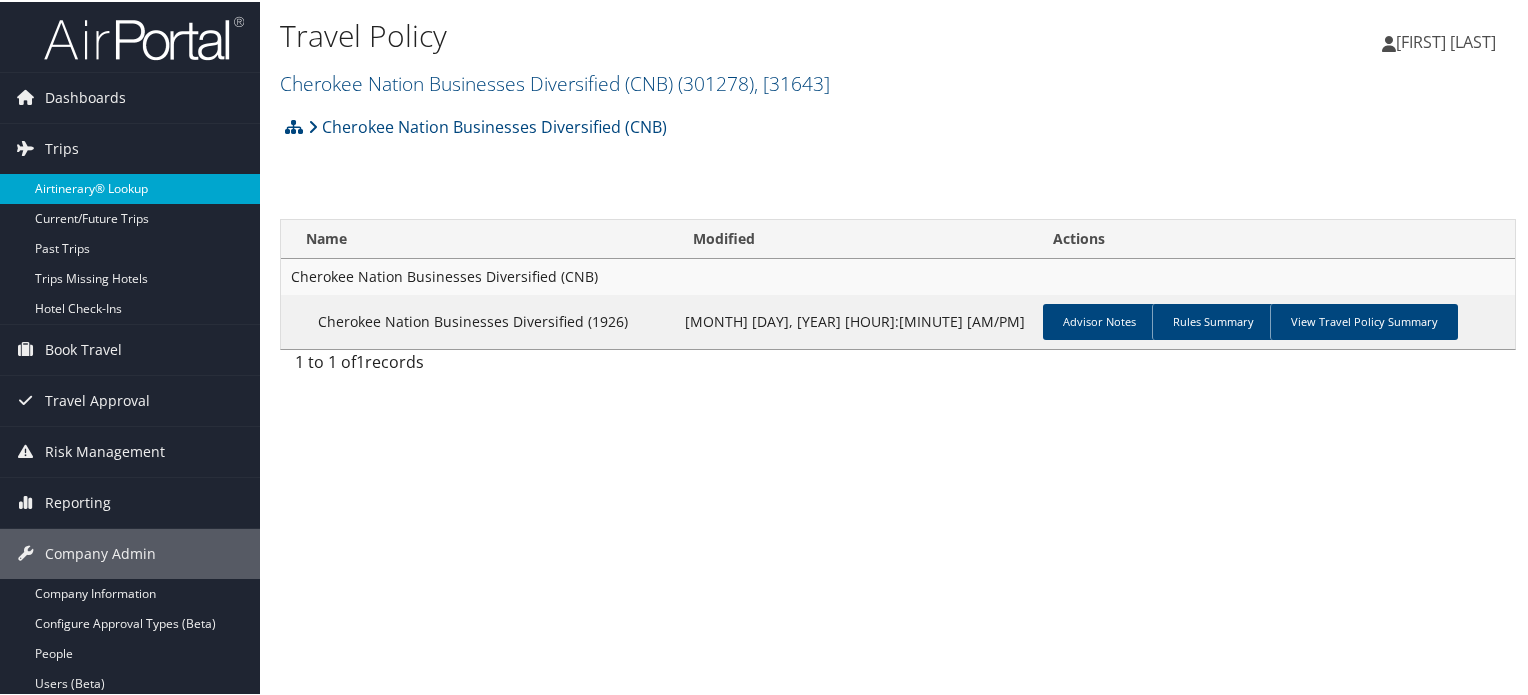 click on "Airtinerary® Lookup" at bounding box center [130, 187] 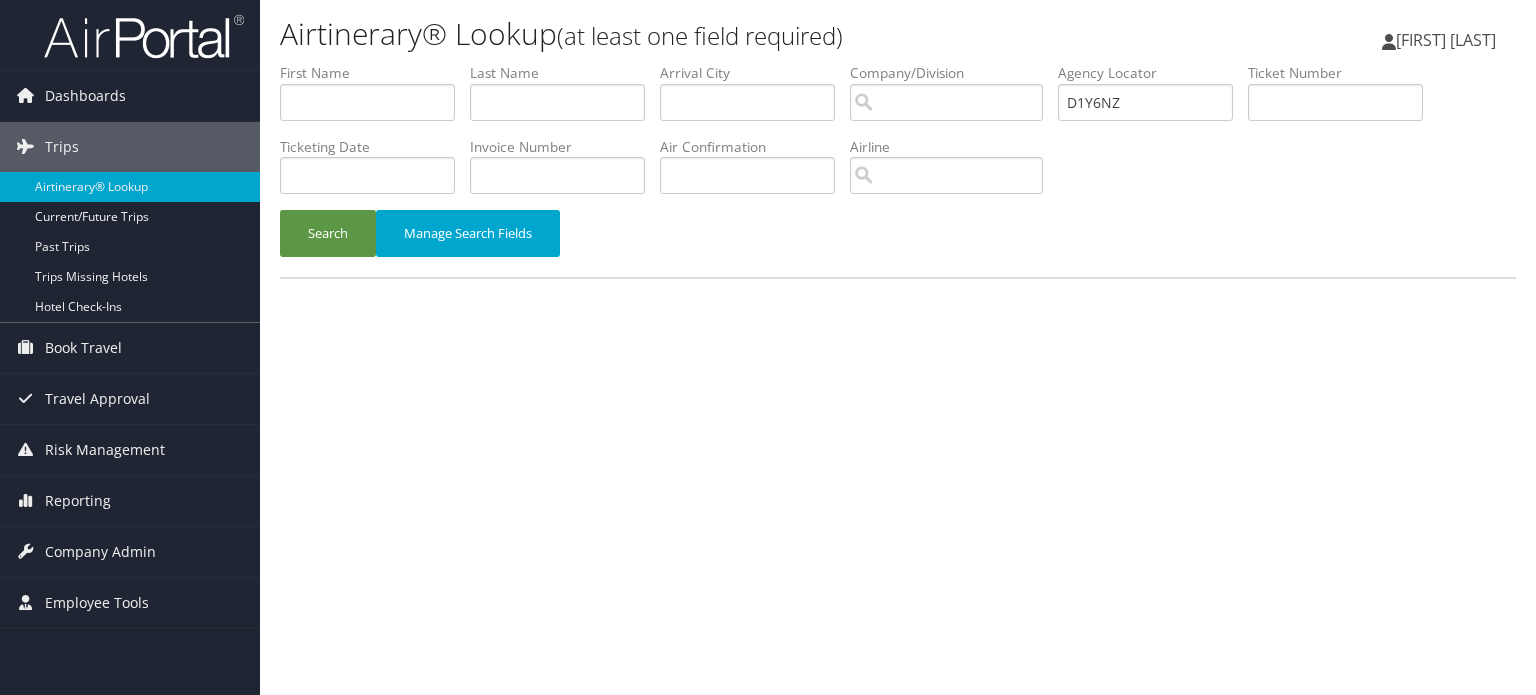 scroll, scrollTop: 0, scrollLeft: 0, axis: both 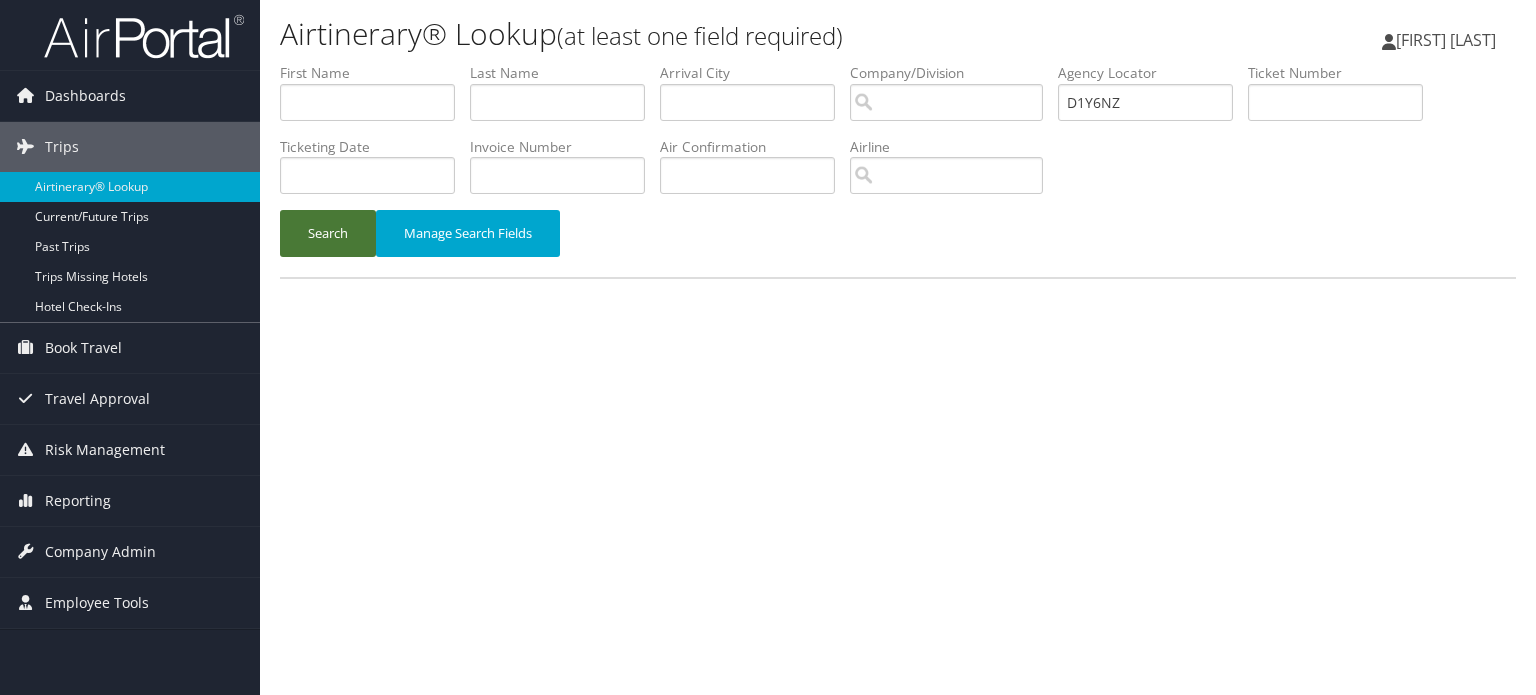 type on "D1Y6NZ" 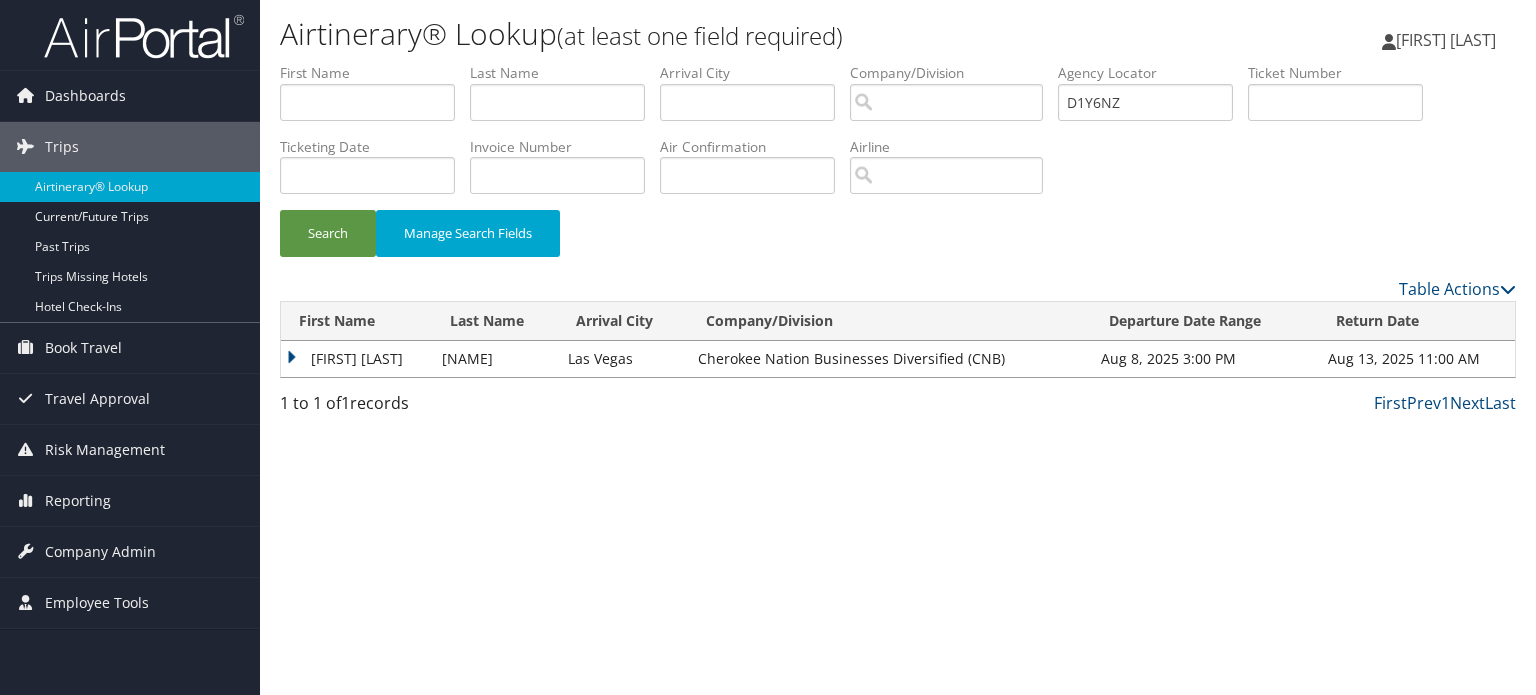 click on "DANNY JOHN" at bounding box center (356, 359) 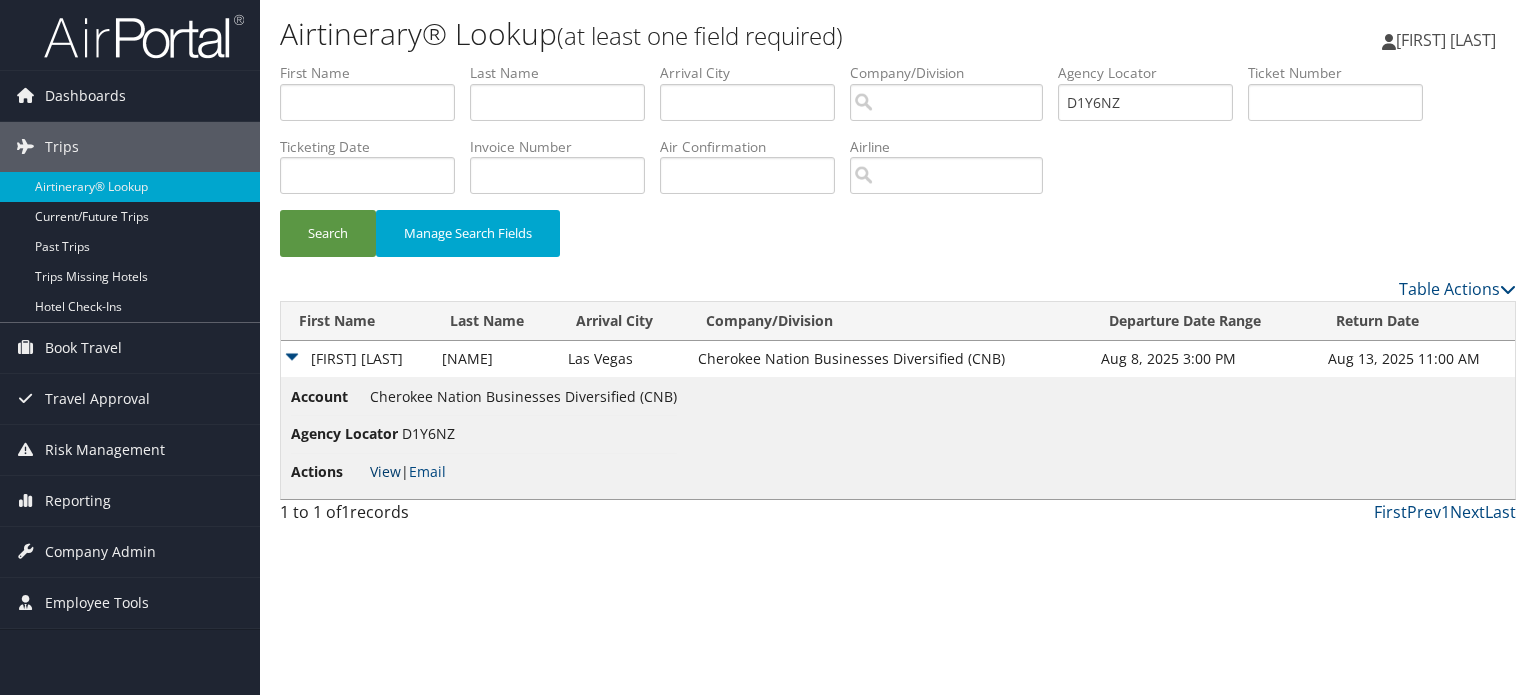 click on "View" at bounding box center [385, 471] 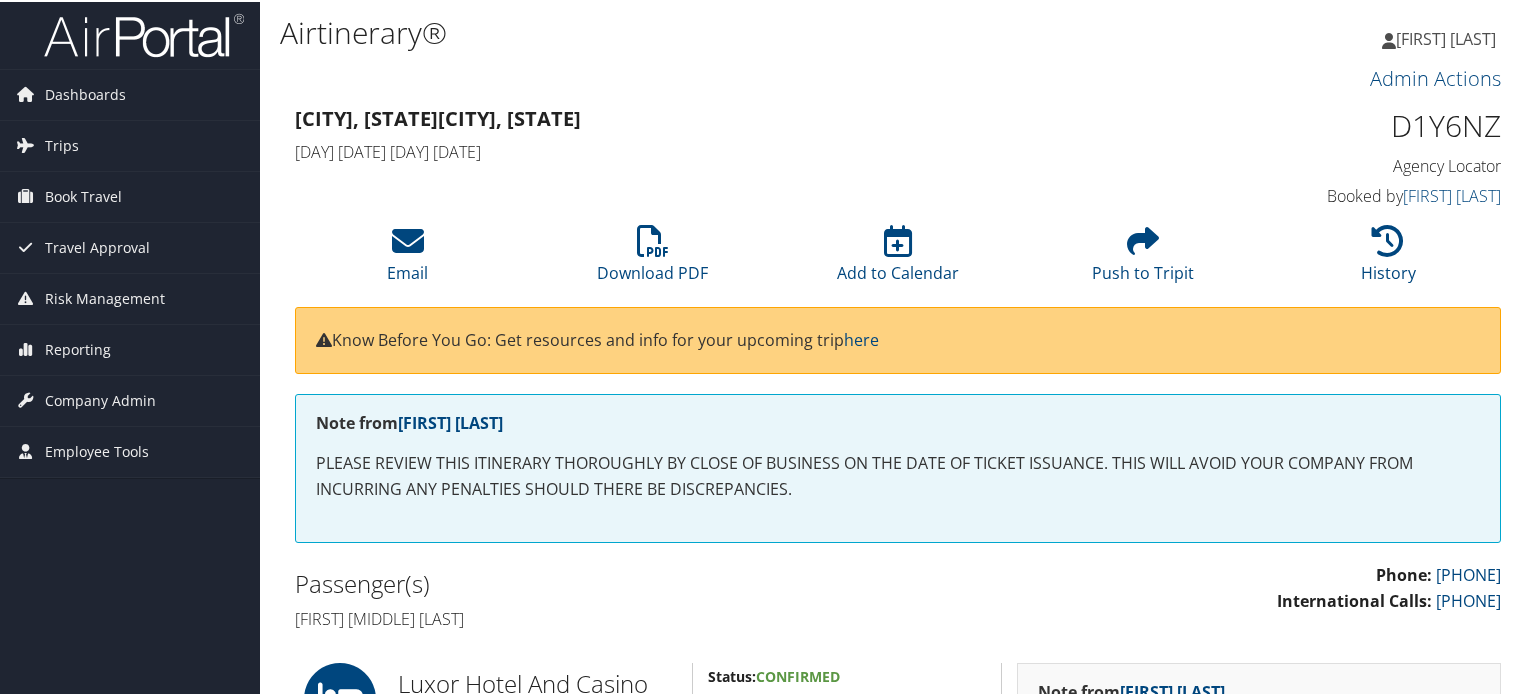 scroll, scrollTop: 0, scrollLeft: 0, axis: both 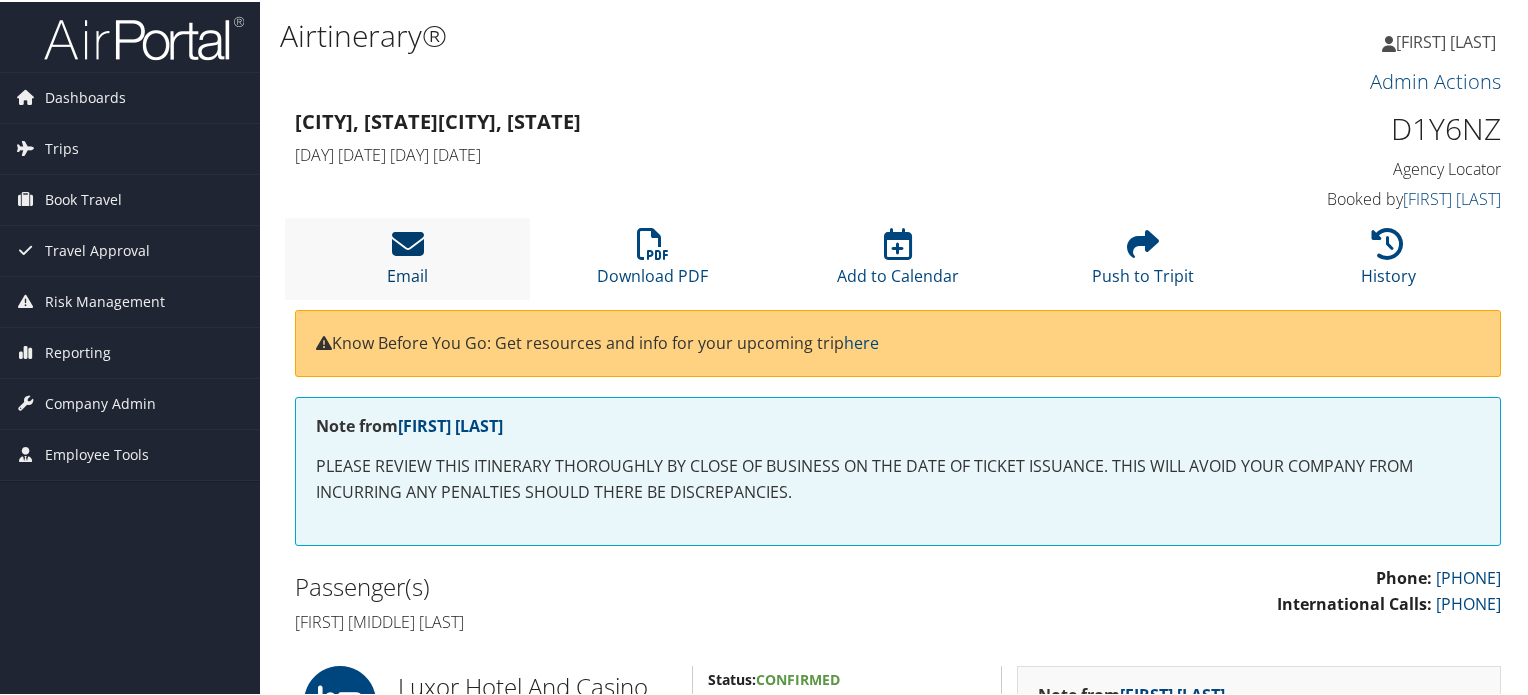 click at bounding box center [408, 242] 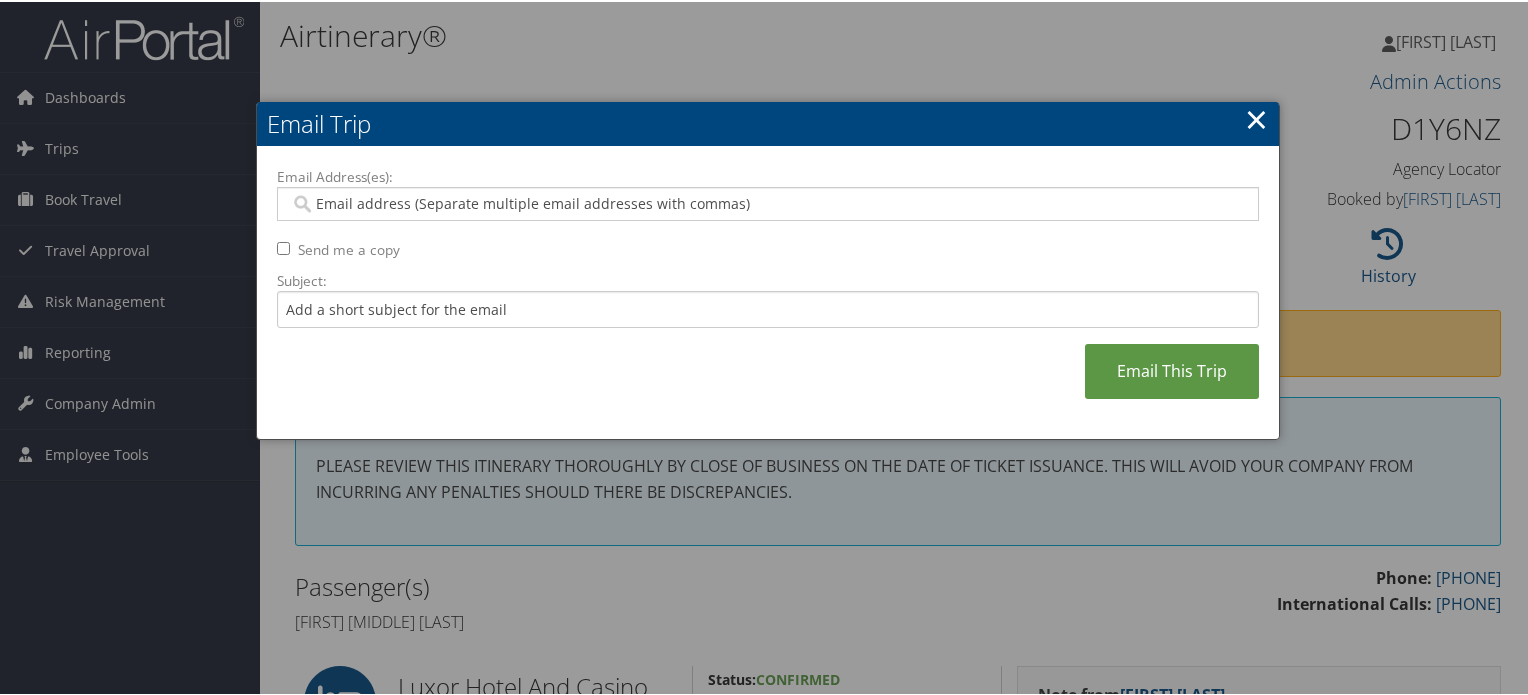 click on "Email Address(es):" at bounding box center (768, 202) 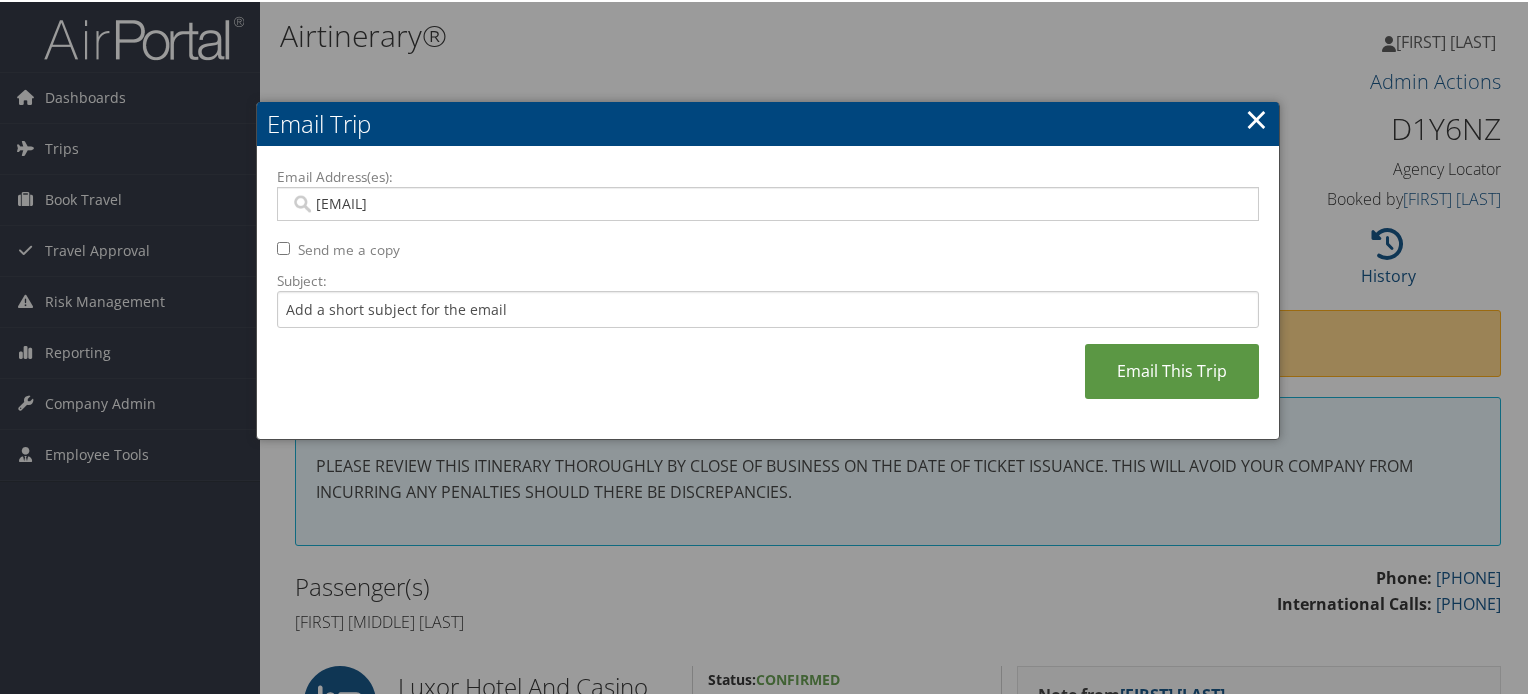 type on "[EMAIL]" 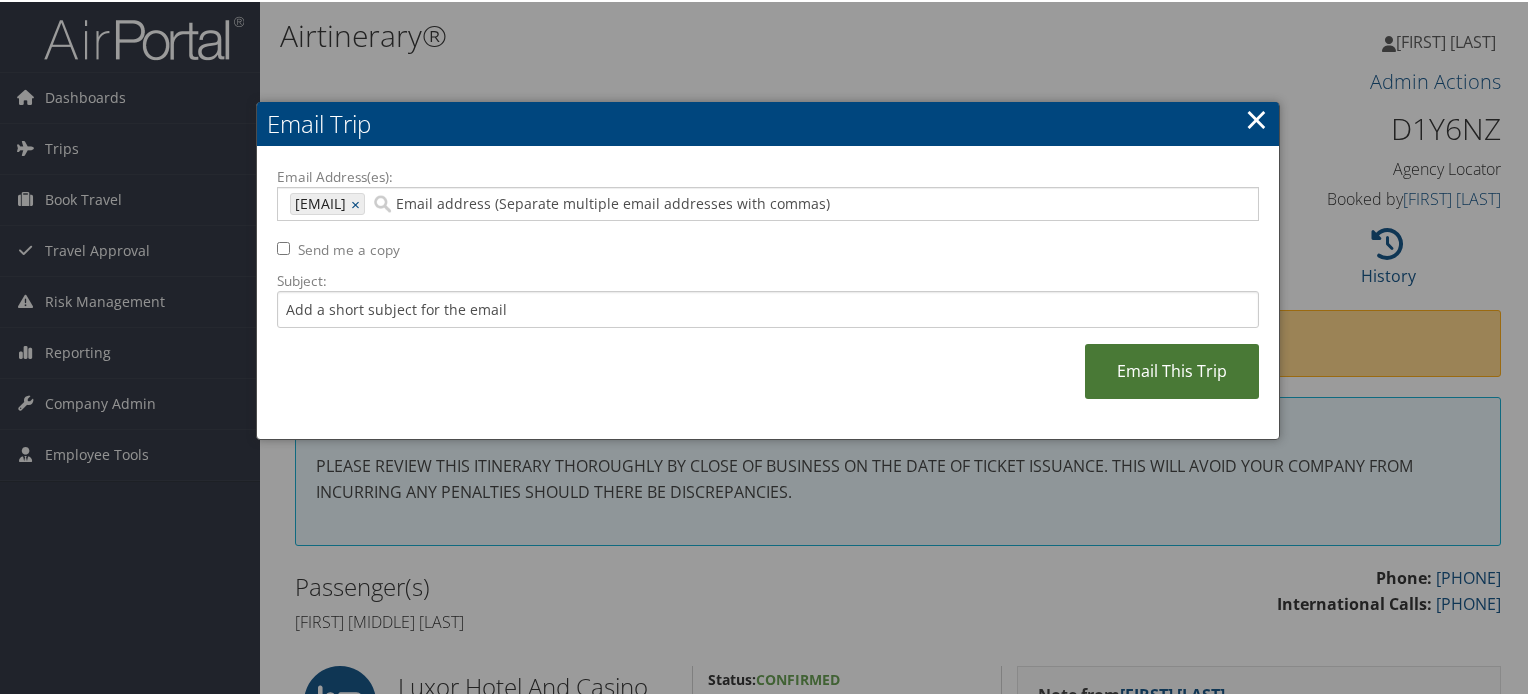 click on "Email This Trip" at bounding box center [1172, 369] 